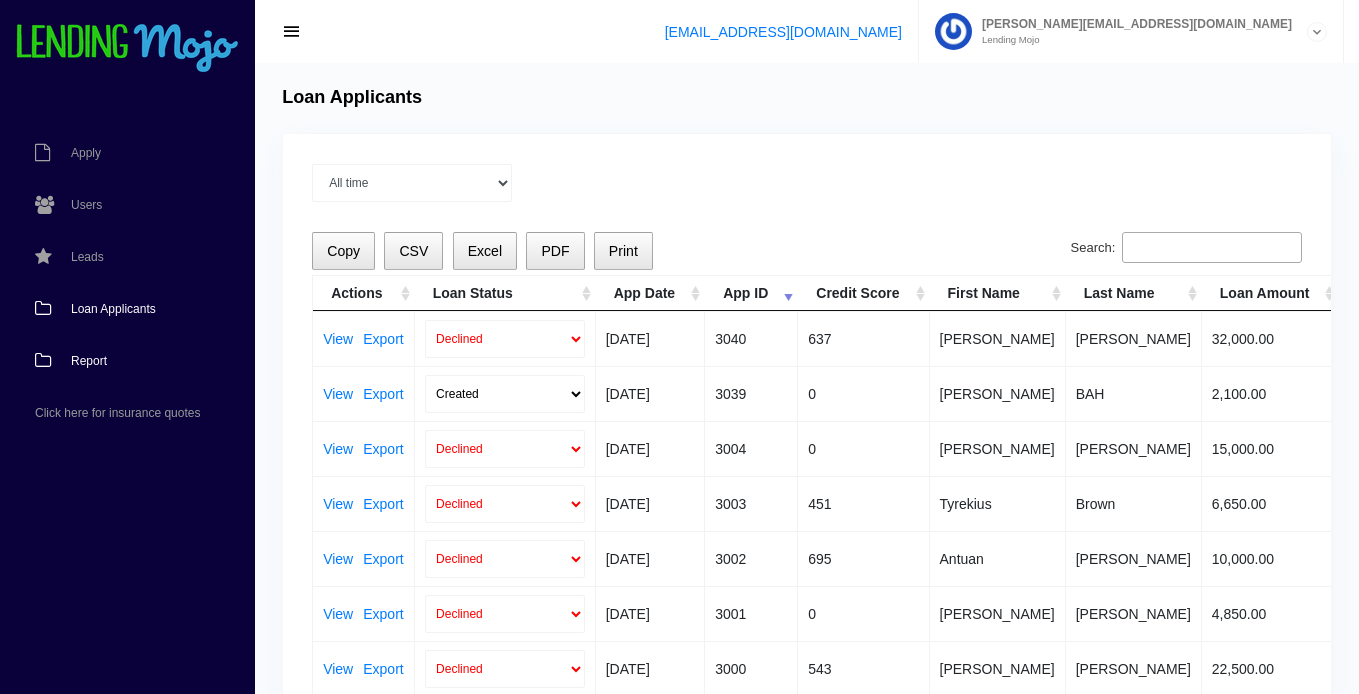 scroll, scrollTop: 0, scrollLeft: 0, axis: both 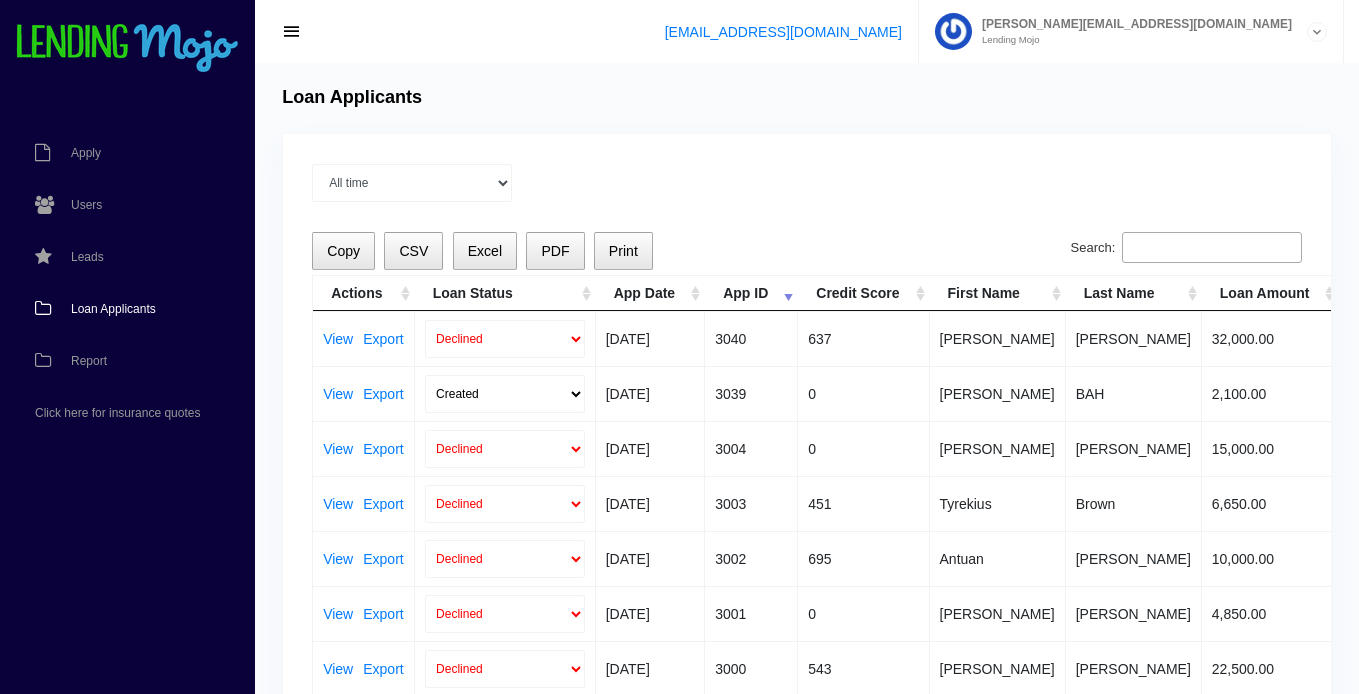 click on "Loan Applicants" at bounding box center [113, 309] 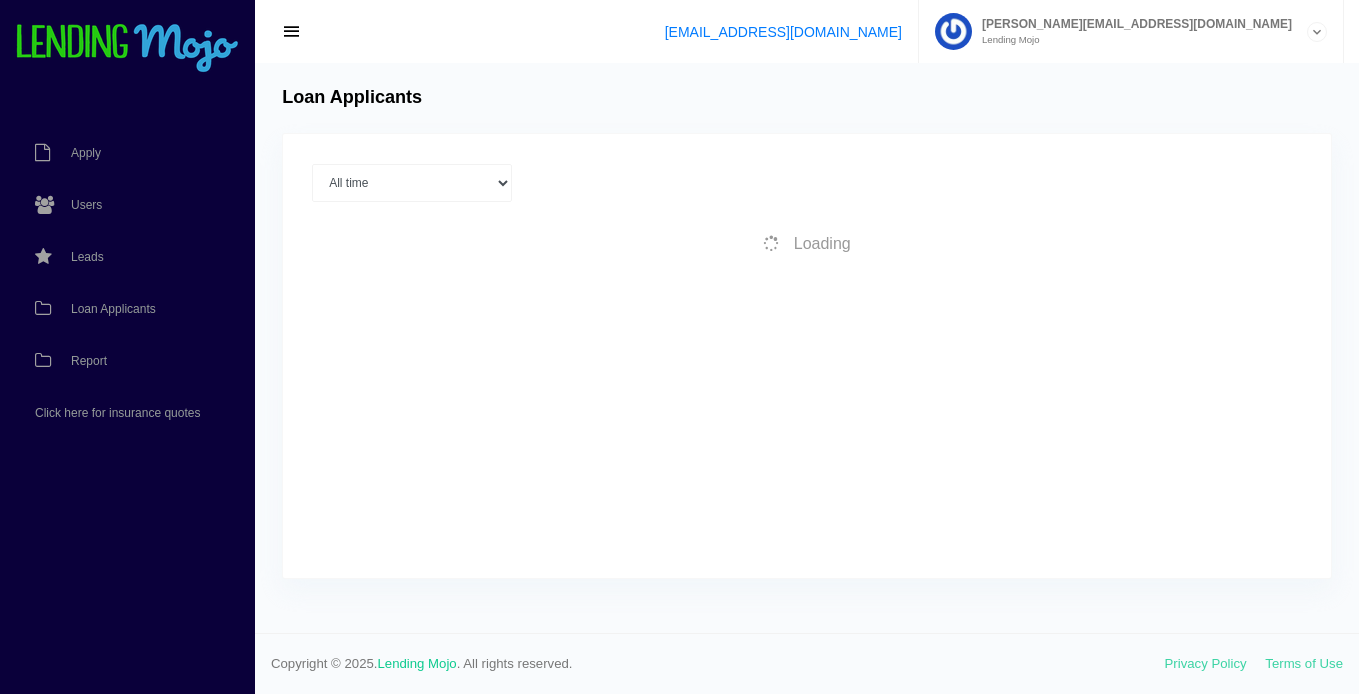 scroll, scrollTop: 0, scrollLeft: 0, axis: both 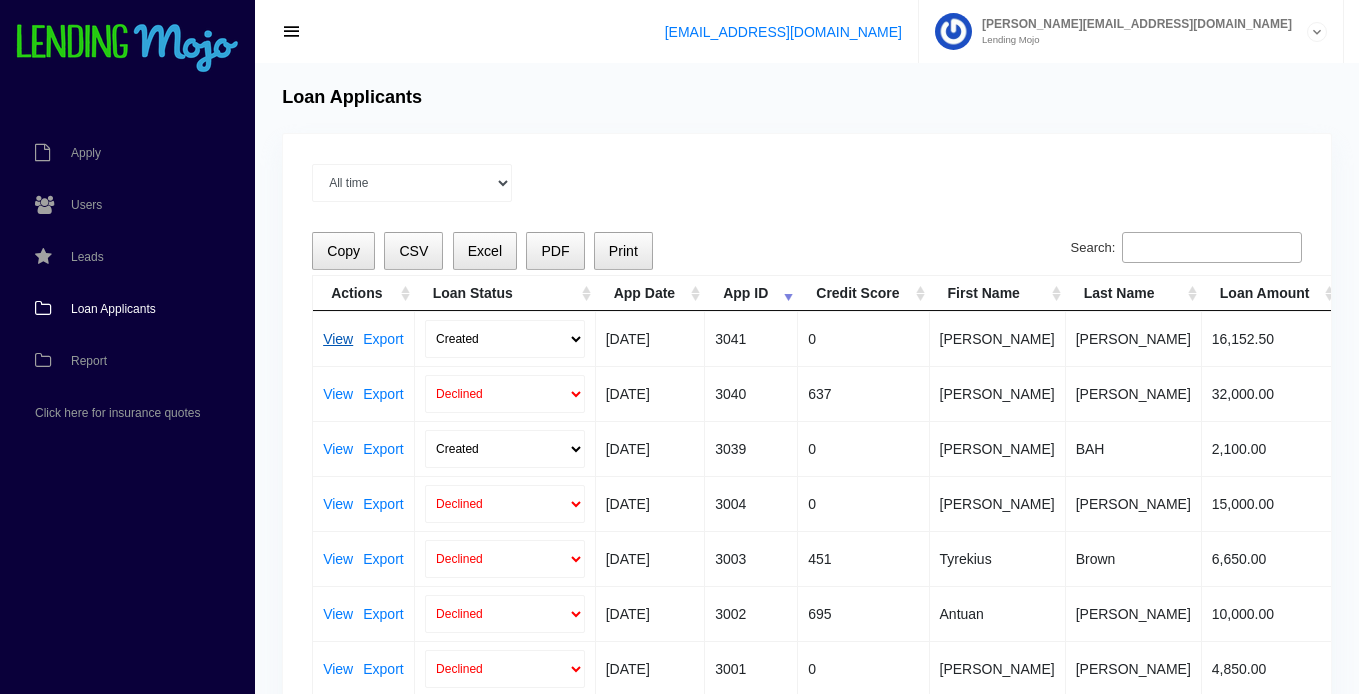 click on "View" at bounding box center (338, 339) 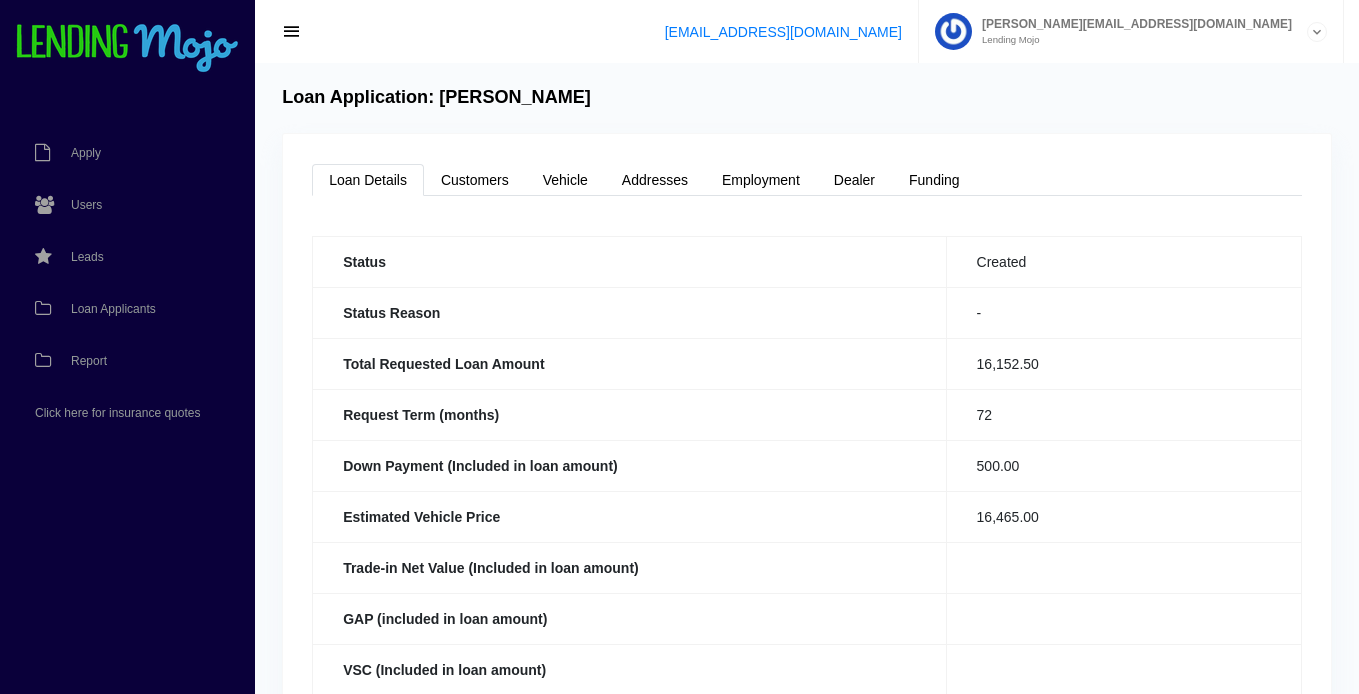 scroll, scrollTop: 0, scrollLeft: 0, axis: both 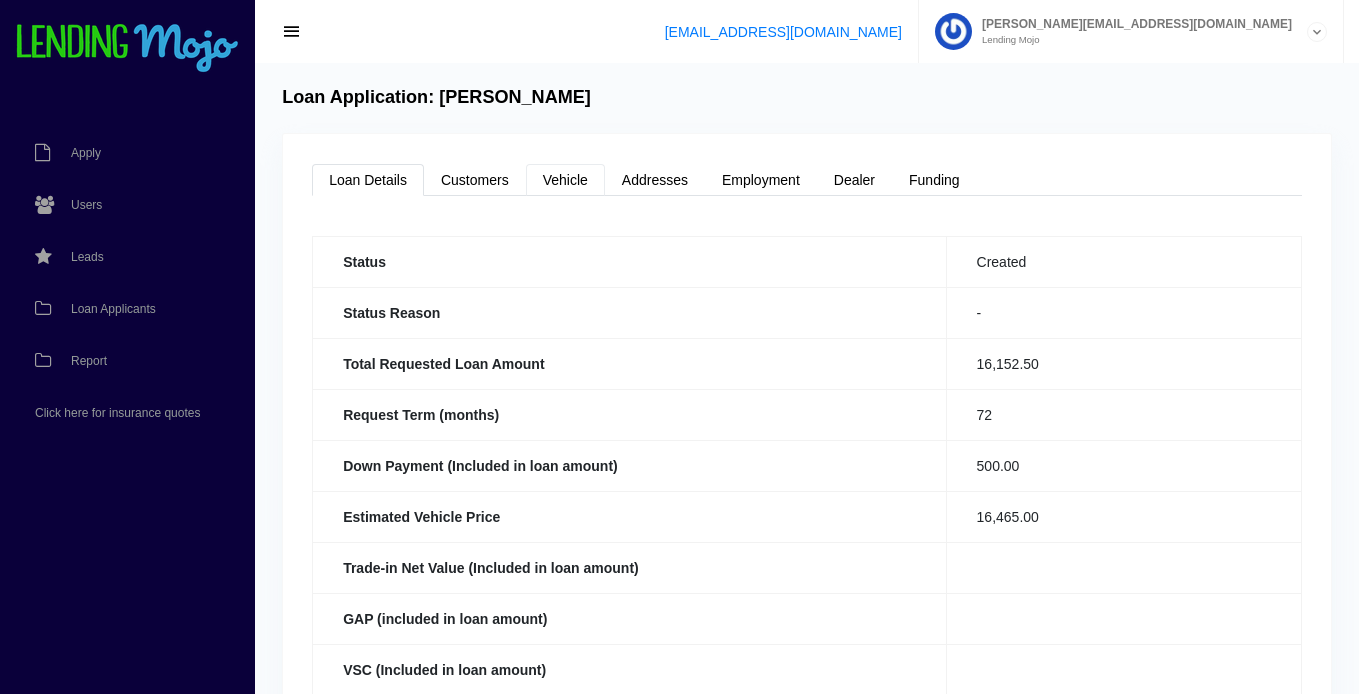click on "Vehicle" at bounding box center (565, 180) 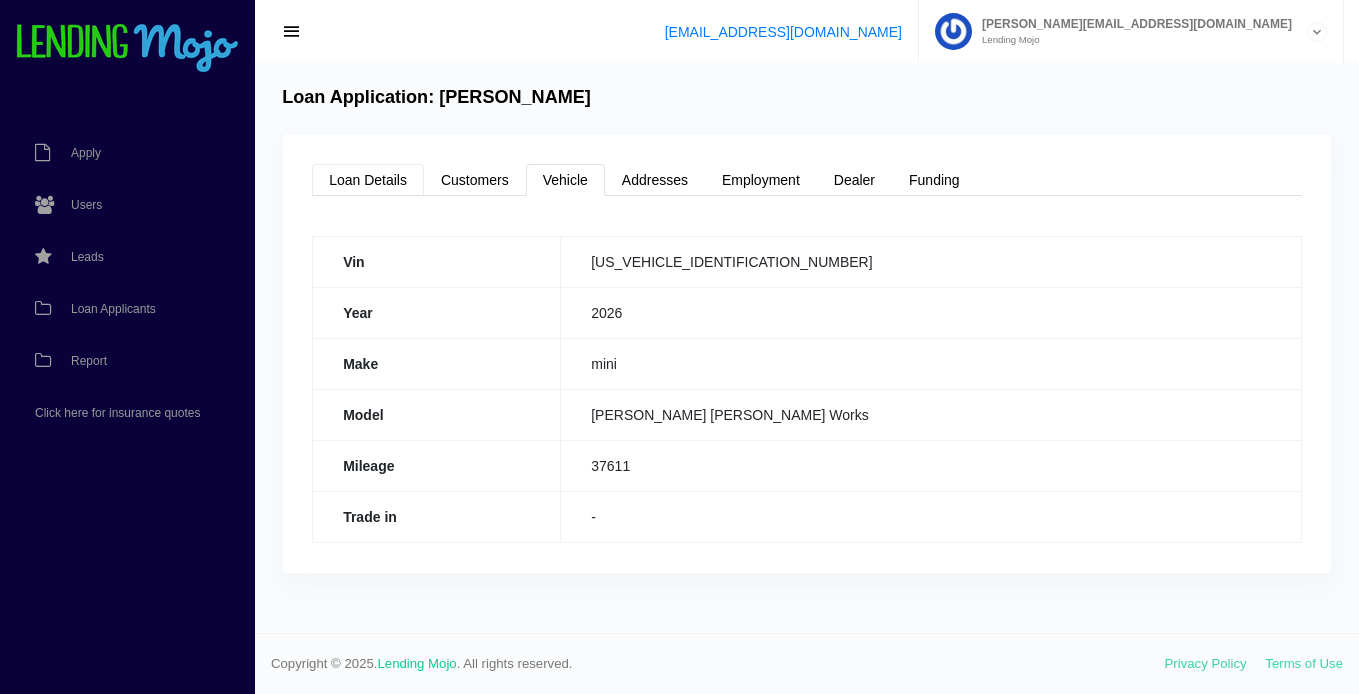 click on "Loan Details" at bounding box center (368, 180) 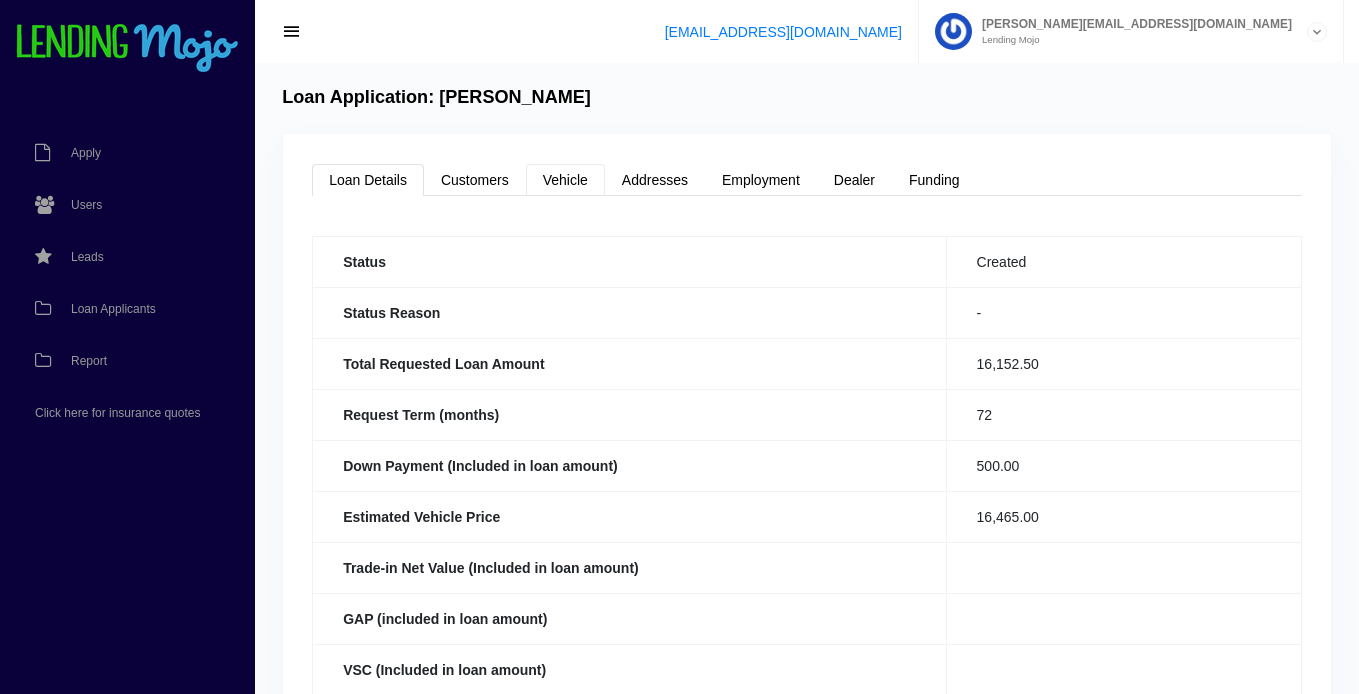 click on "Vehicle" at bounding box center [565, 180] 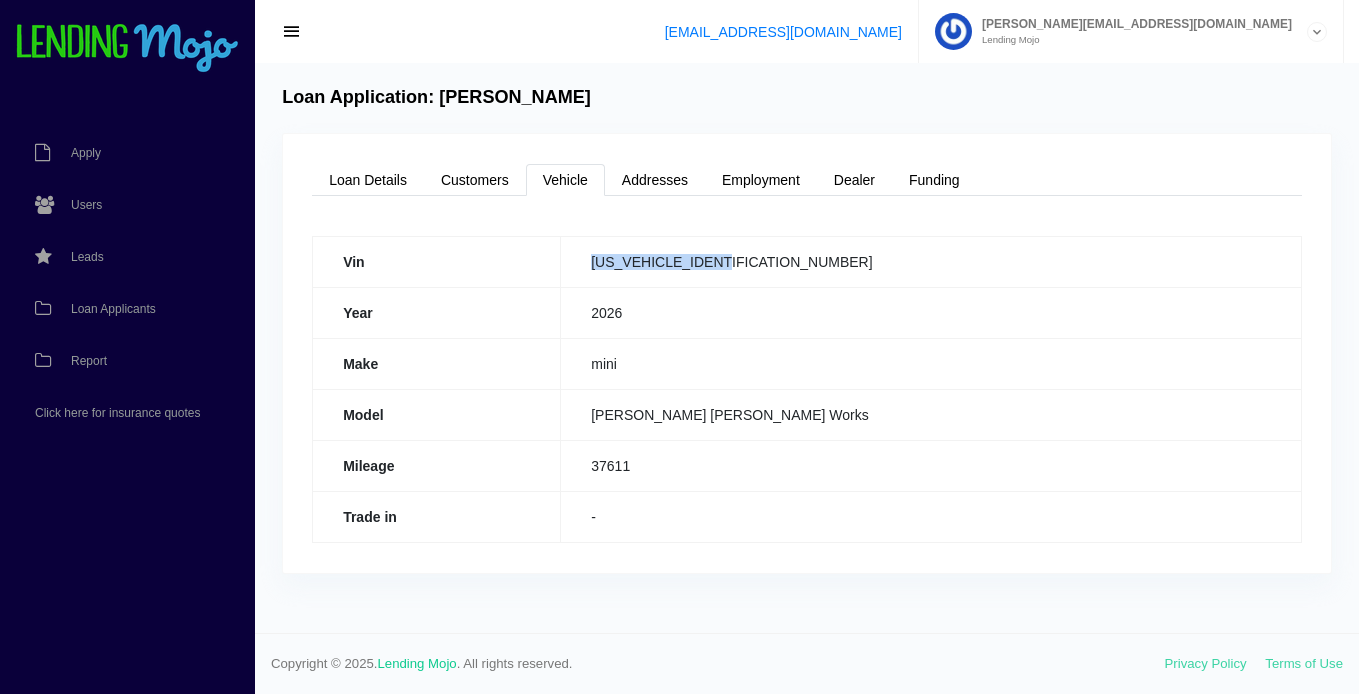drag, startPoint x: 825, startPoint y: 263, endPoint x: 668, endPoint y: 261, distance: 157.01274 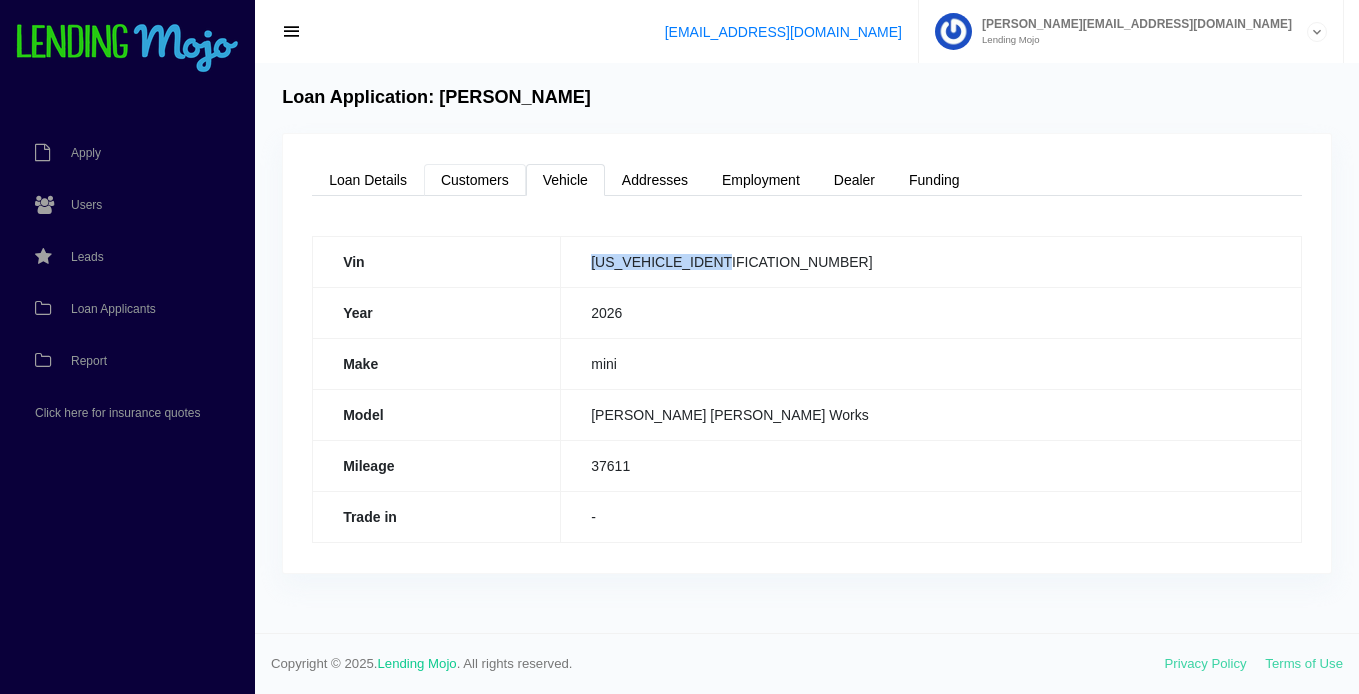 click on "Customers" at bounding box center [475, 180] 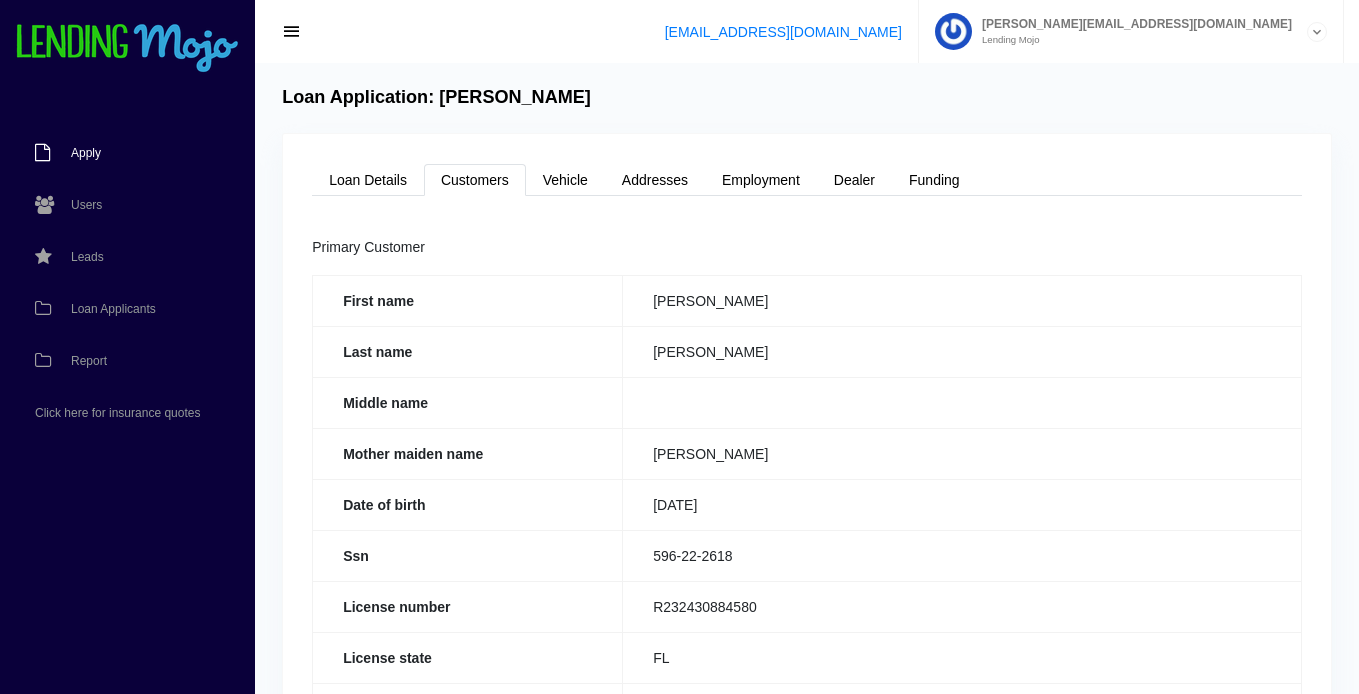 click on "Apply" at bounding box center (86, 153) 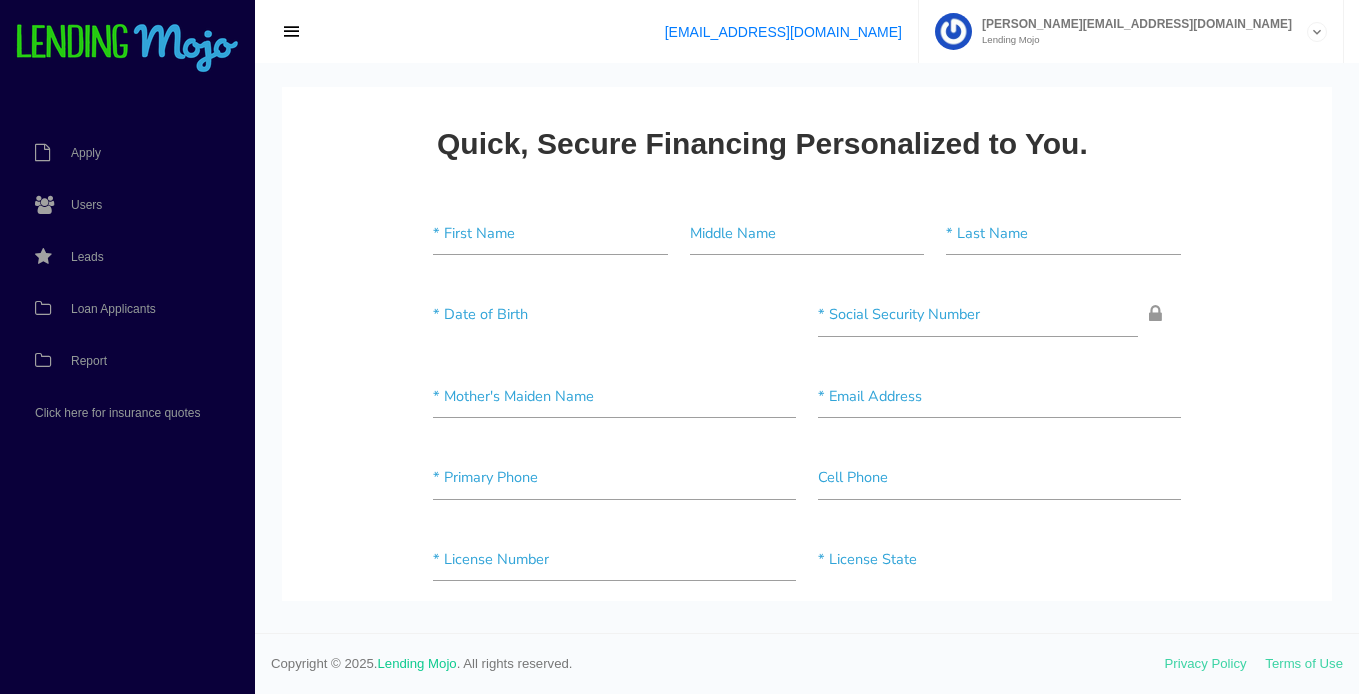 scroll, scrollTop: 0, scrollLeft: 0, axis: both 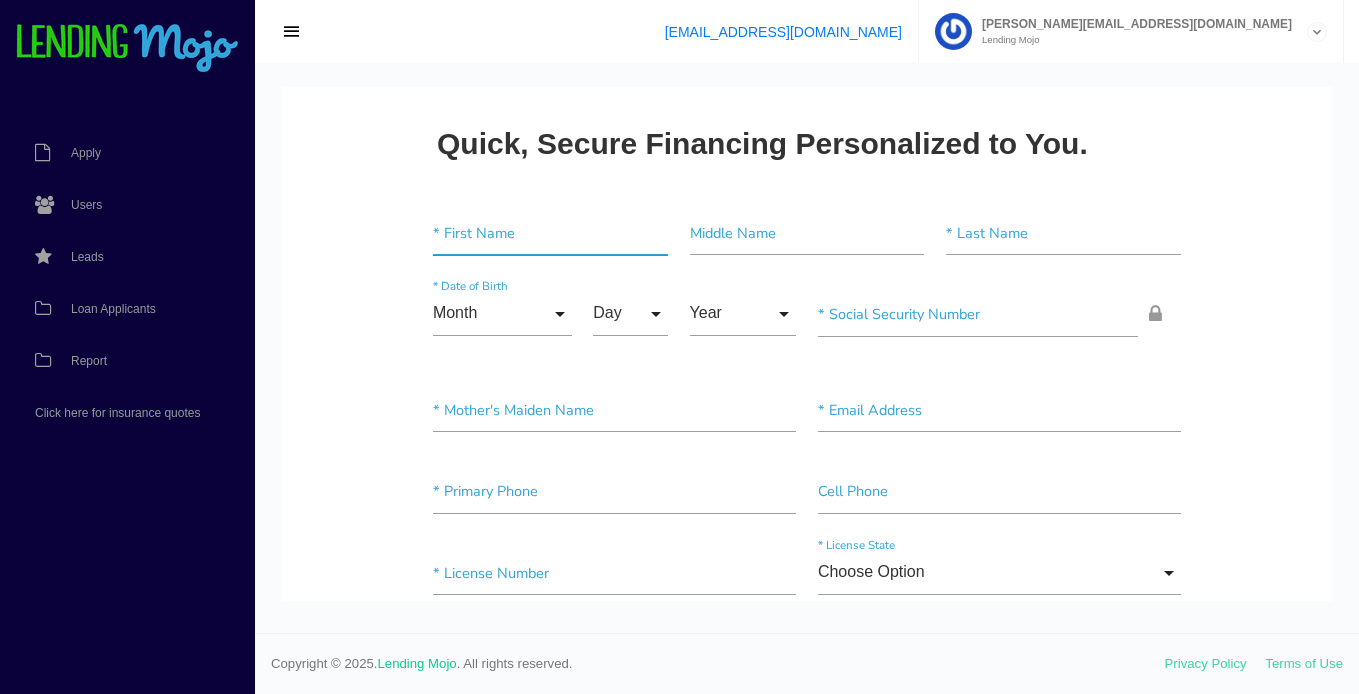 click at bounding box center (550, 233) 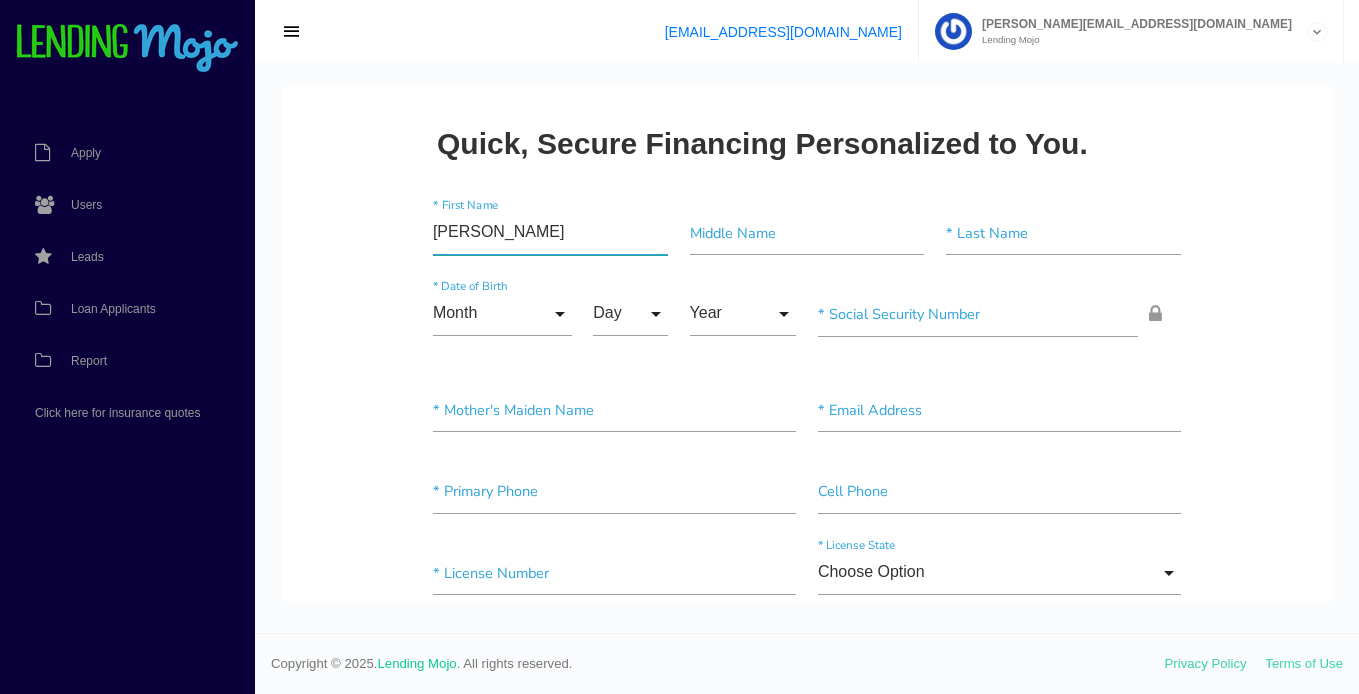 type on "[PERSON_NAME]" 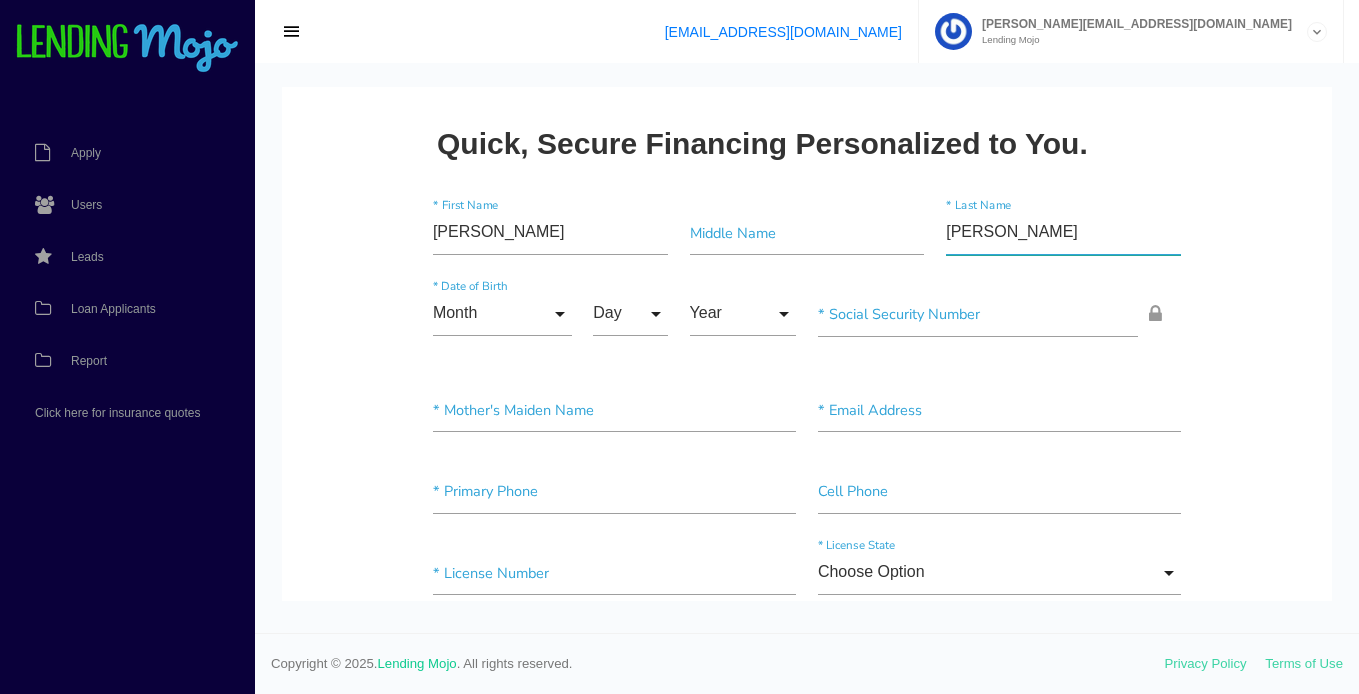 type on "filipas" 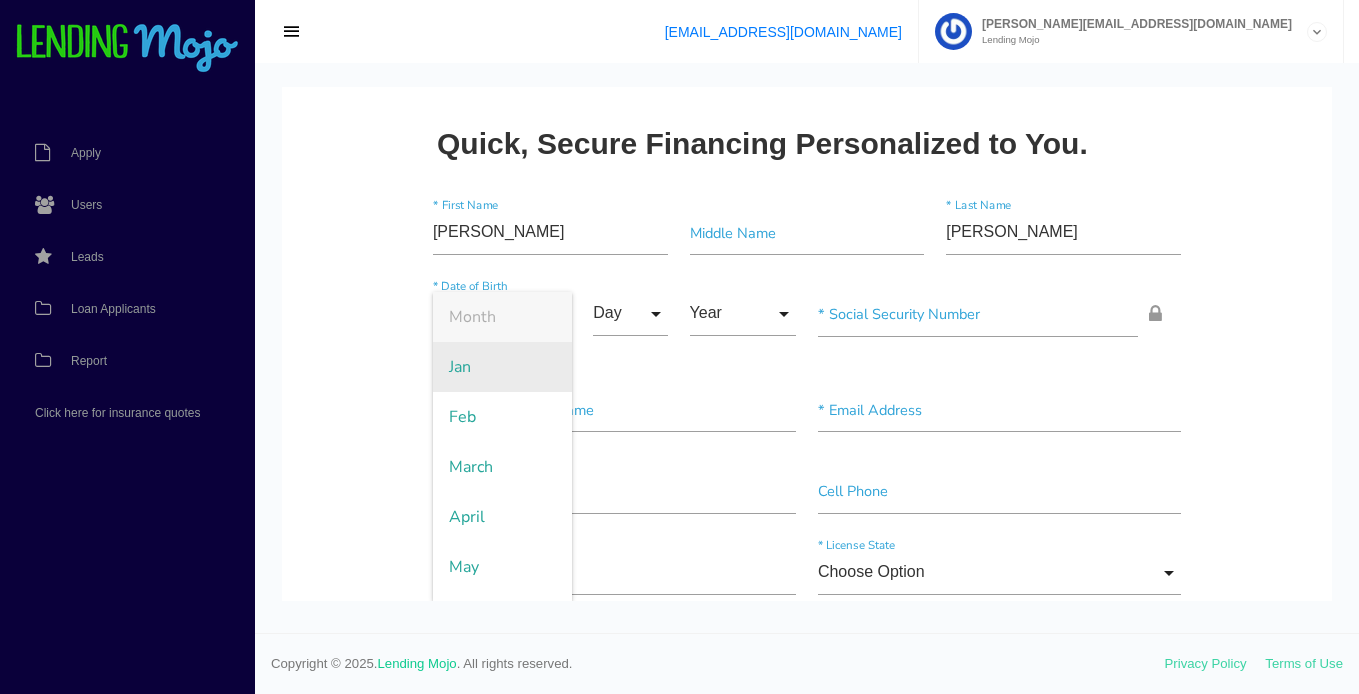 click on "Jan" at bounding box center [502, 367] 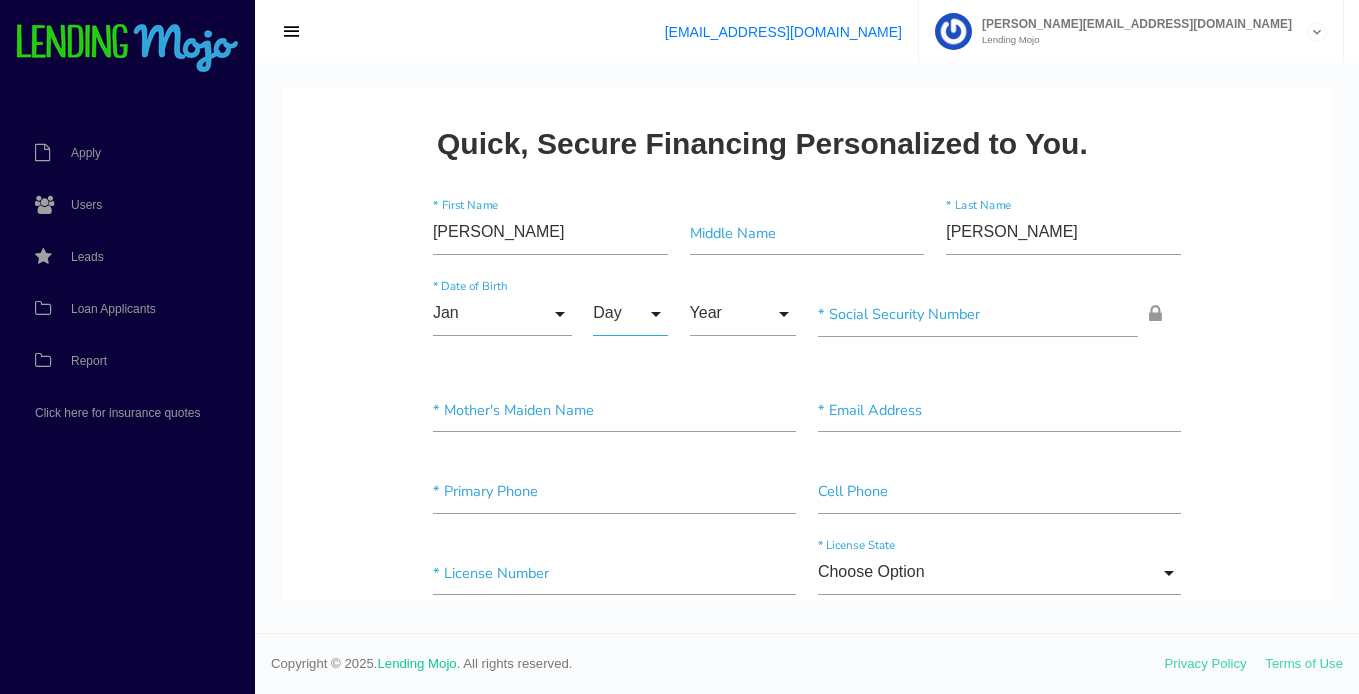 click on "Day" at bounding box center [630, 314] 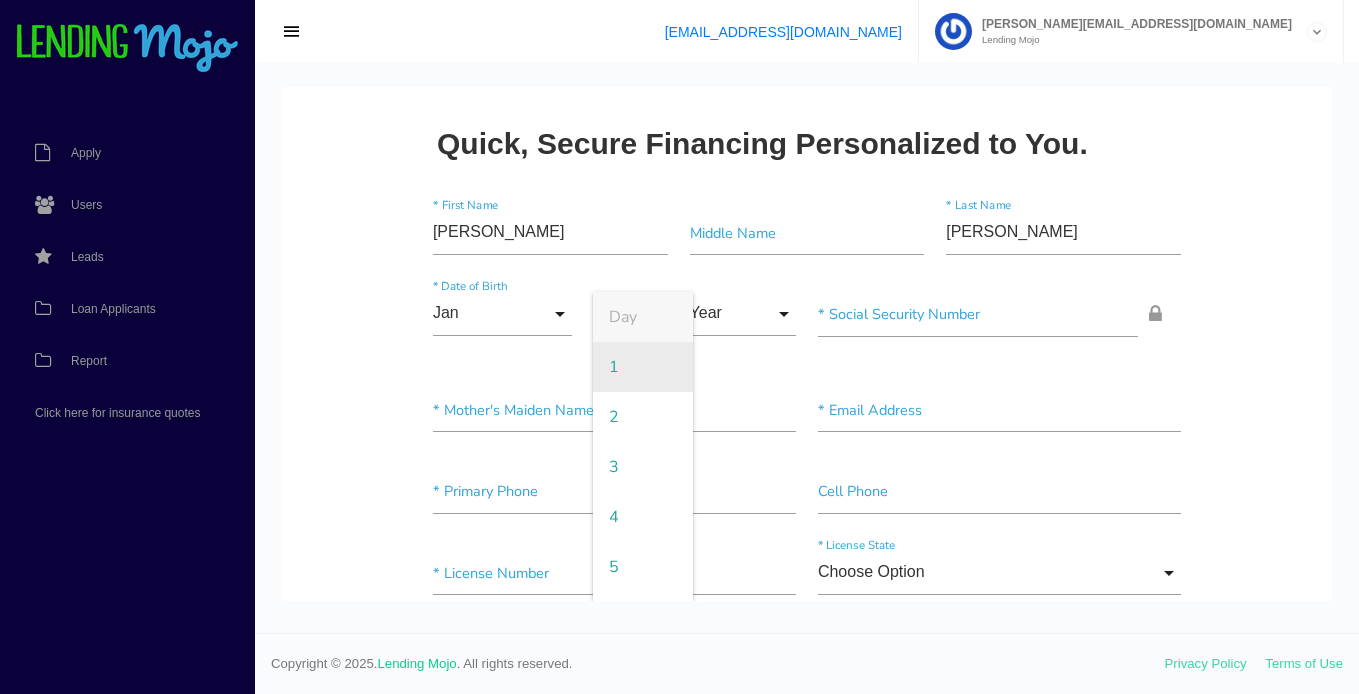 click on "1" at bounding box center (643, 367) 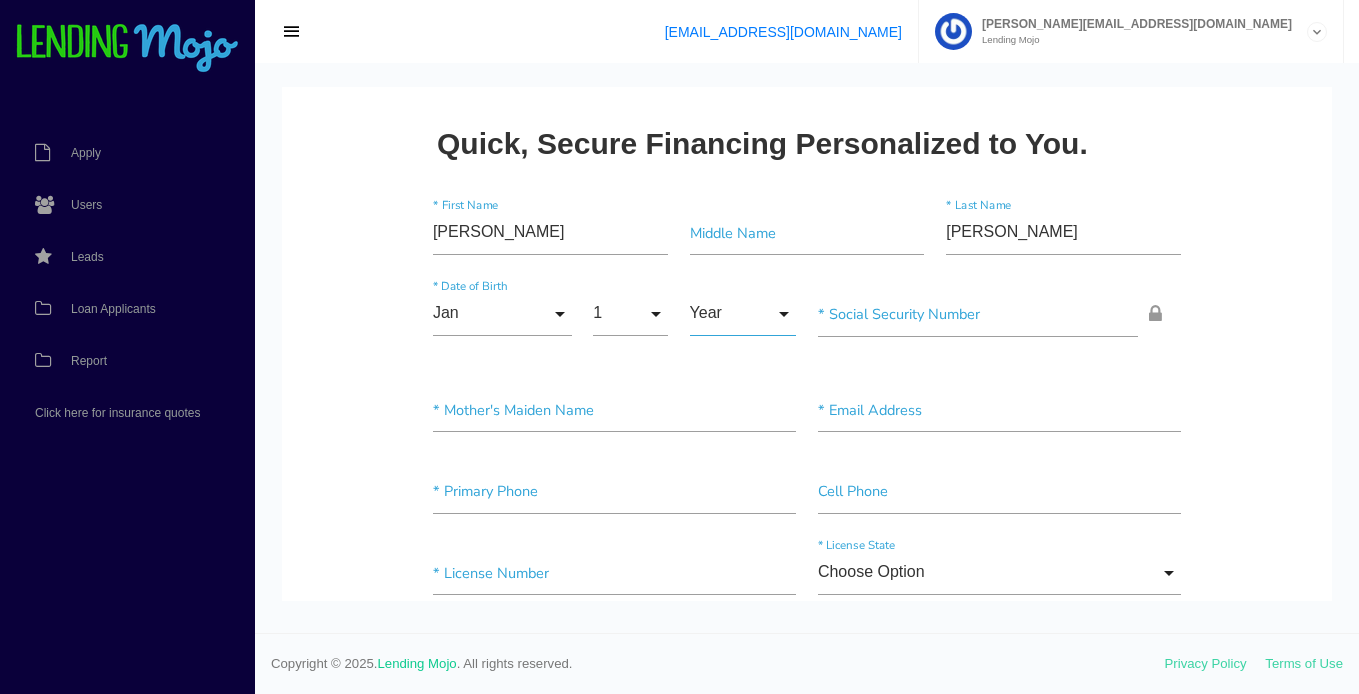 click on "Year" at bounding box center (743, 314) 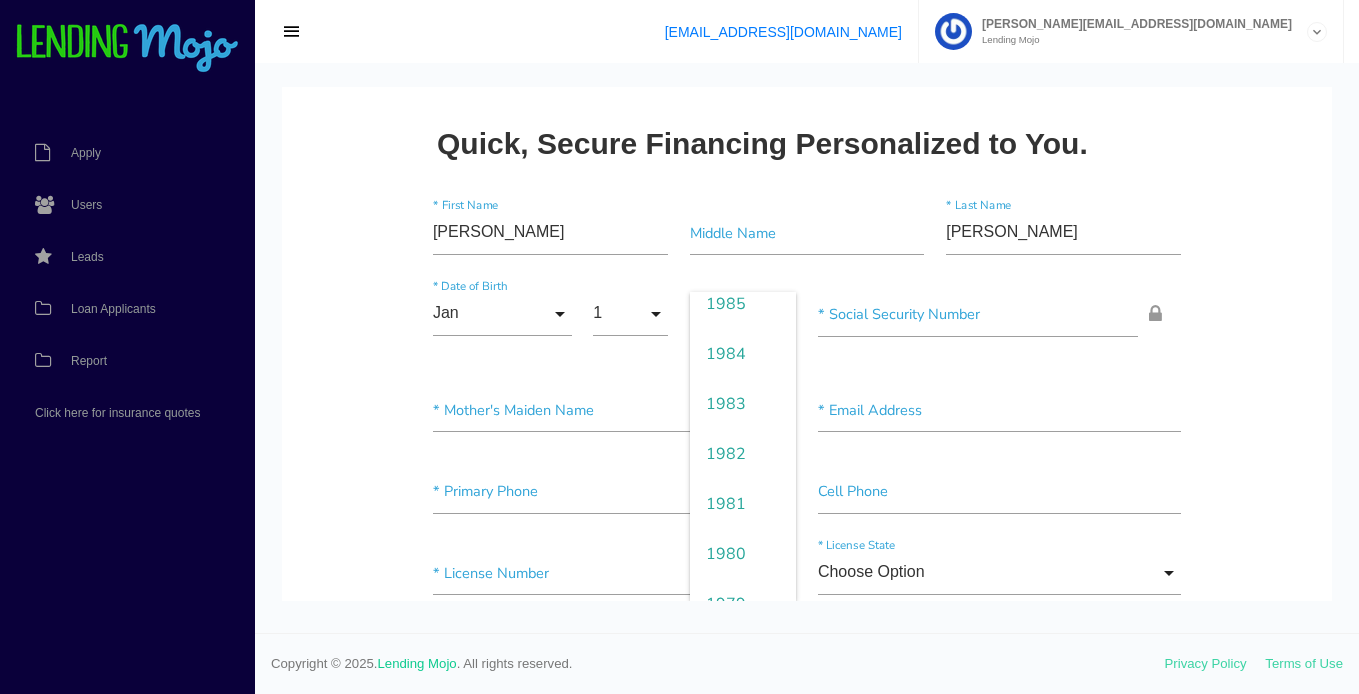 scroll, scrollTop: 1889, scrollLeft: 0, axis: vertical 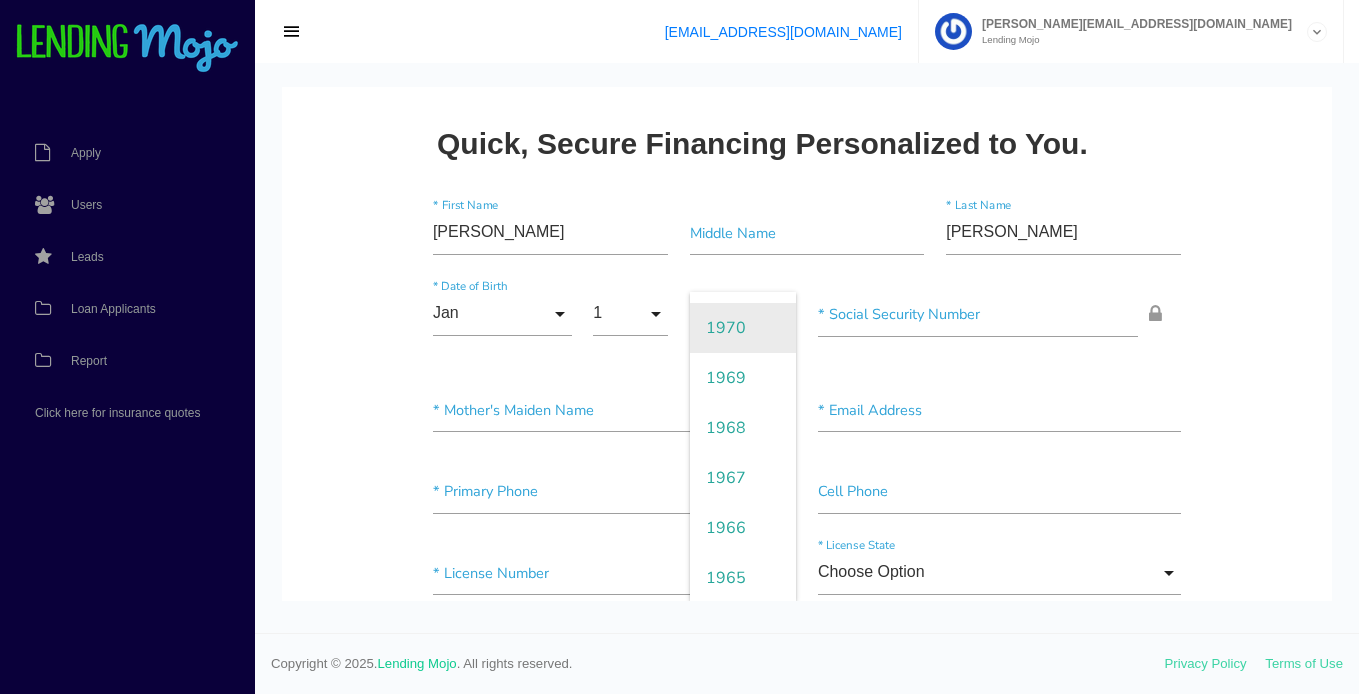 click on "1970" at bounding box center [743, 328] 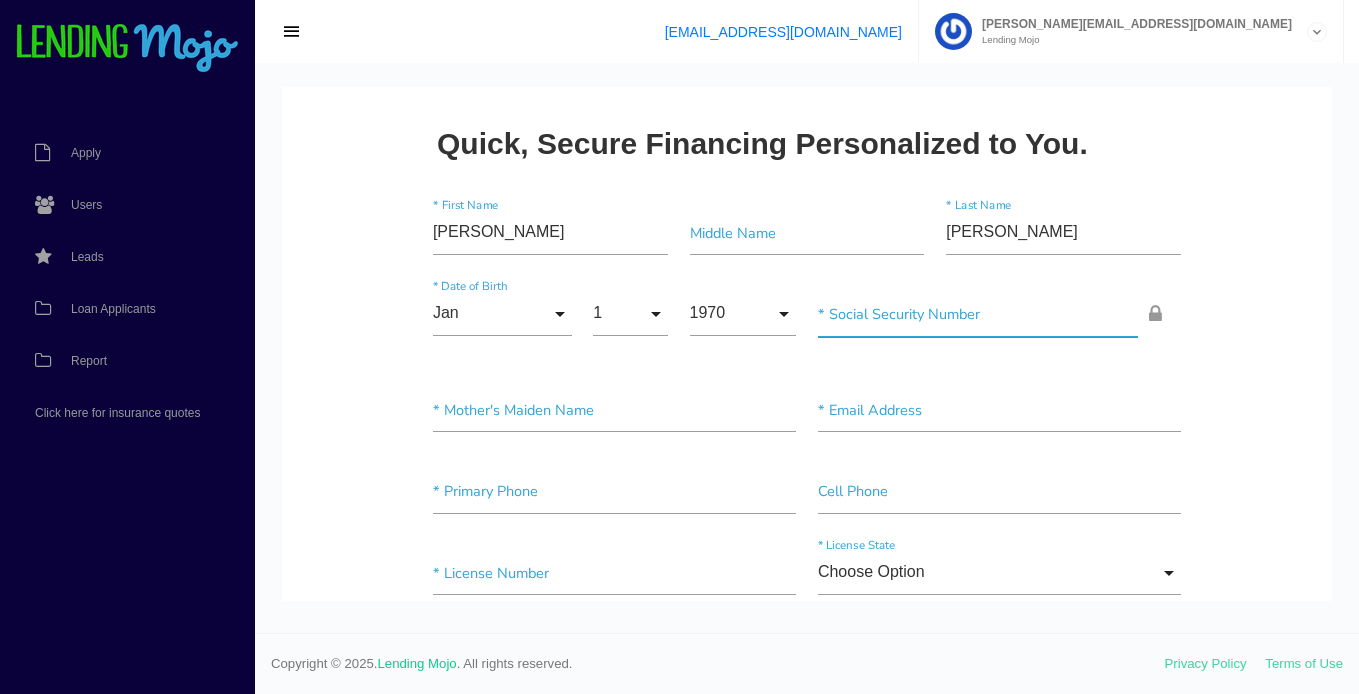 click at bounding box center [978, 314] 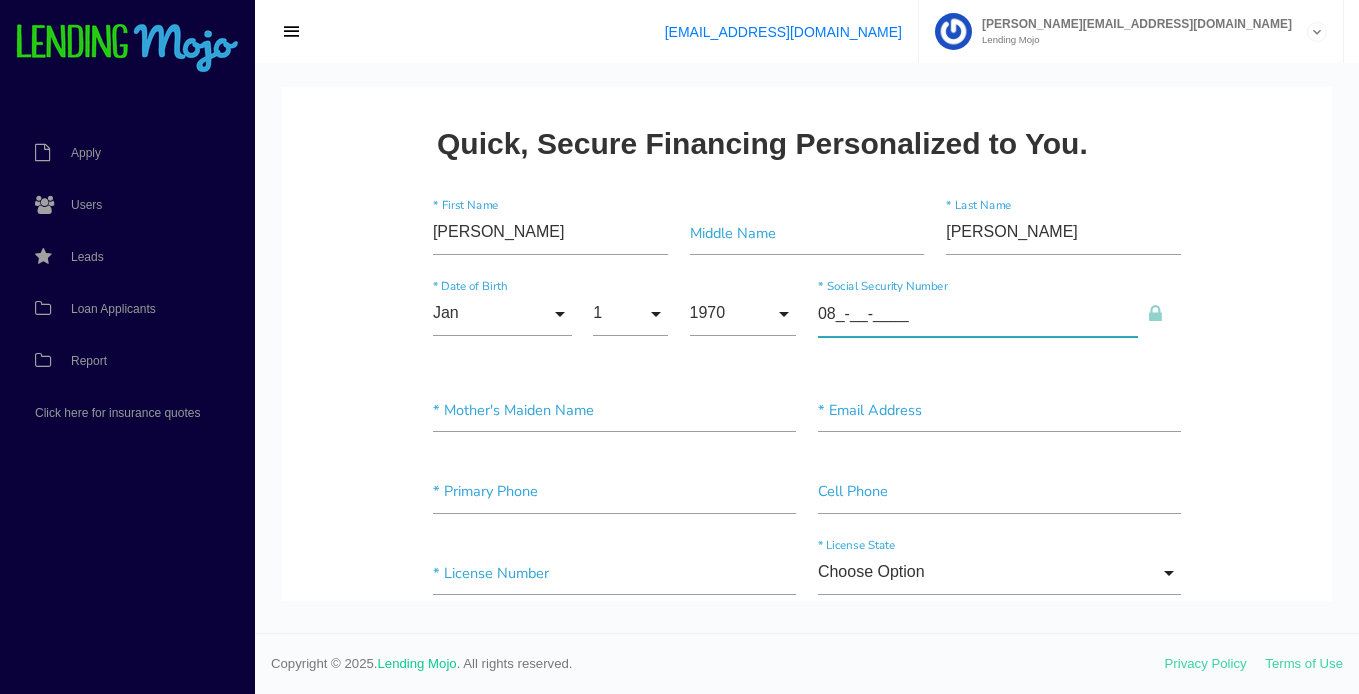 type on "0__-__-____" 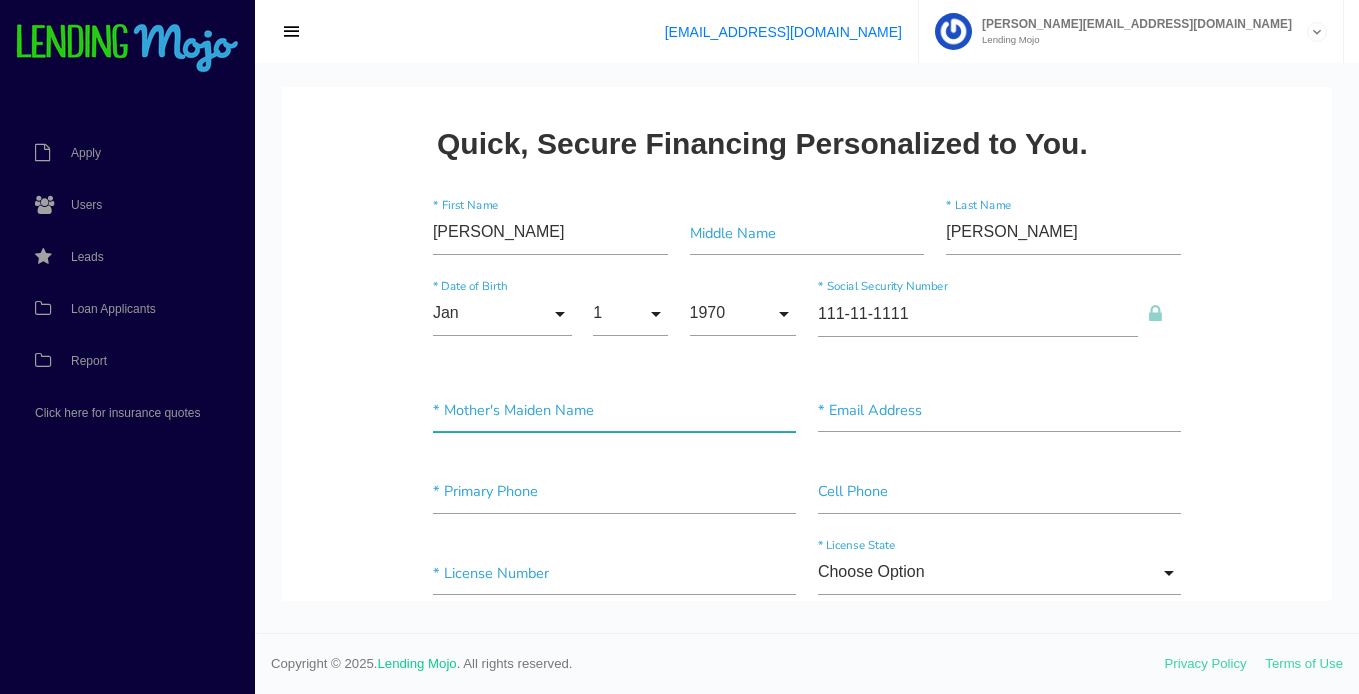 click at bounding box center [614, 410] 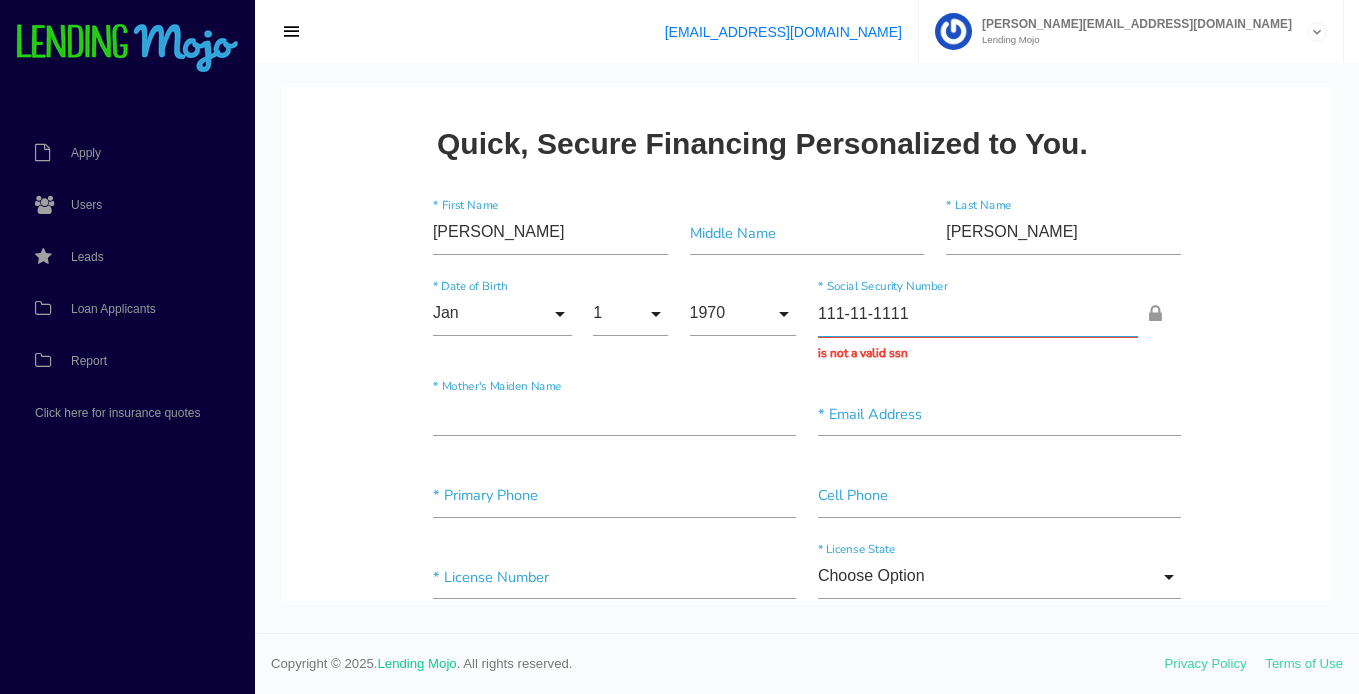 click on "111-11-1111" at bounding box center (978, 314) 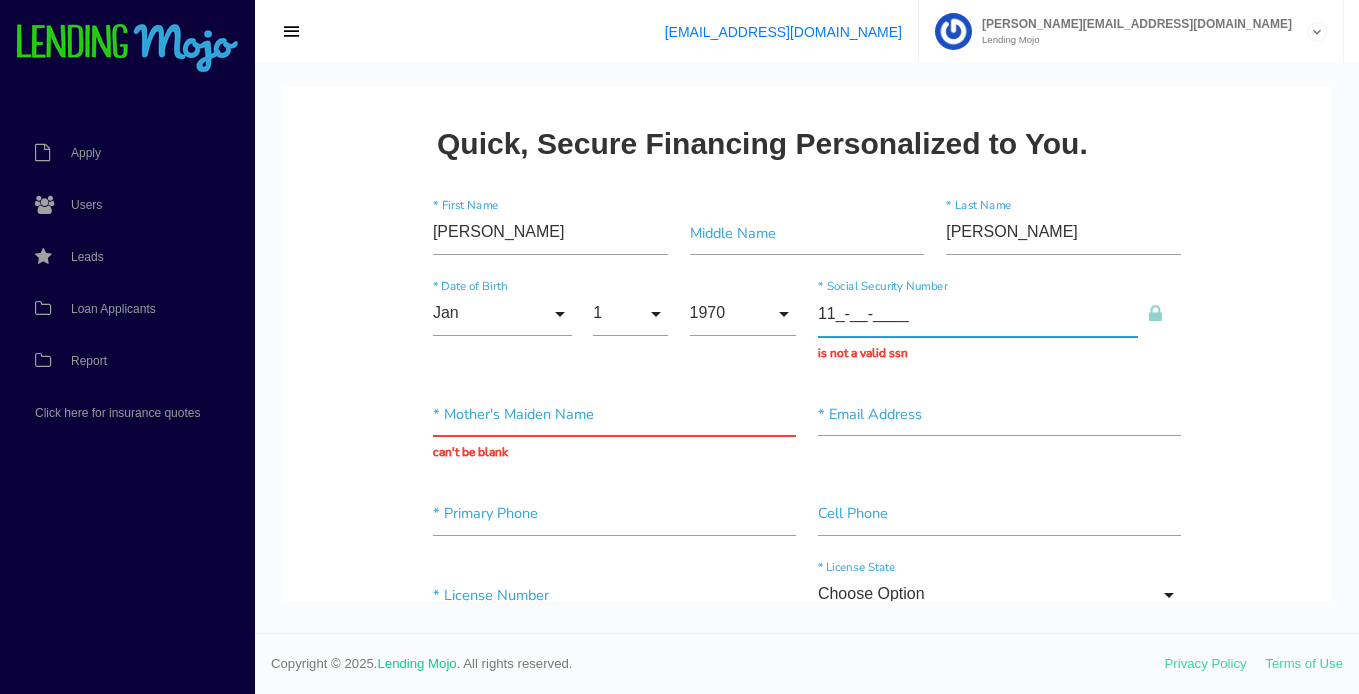 type on "1__-__-____" 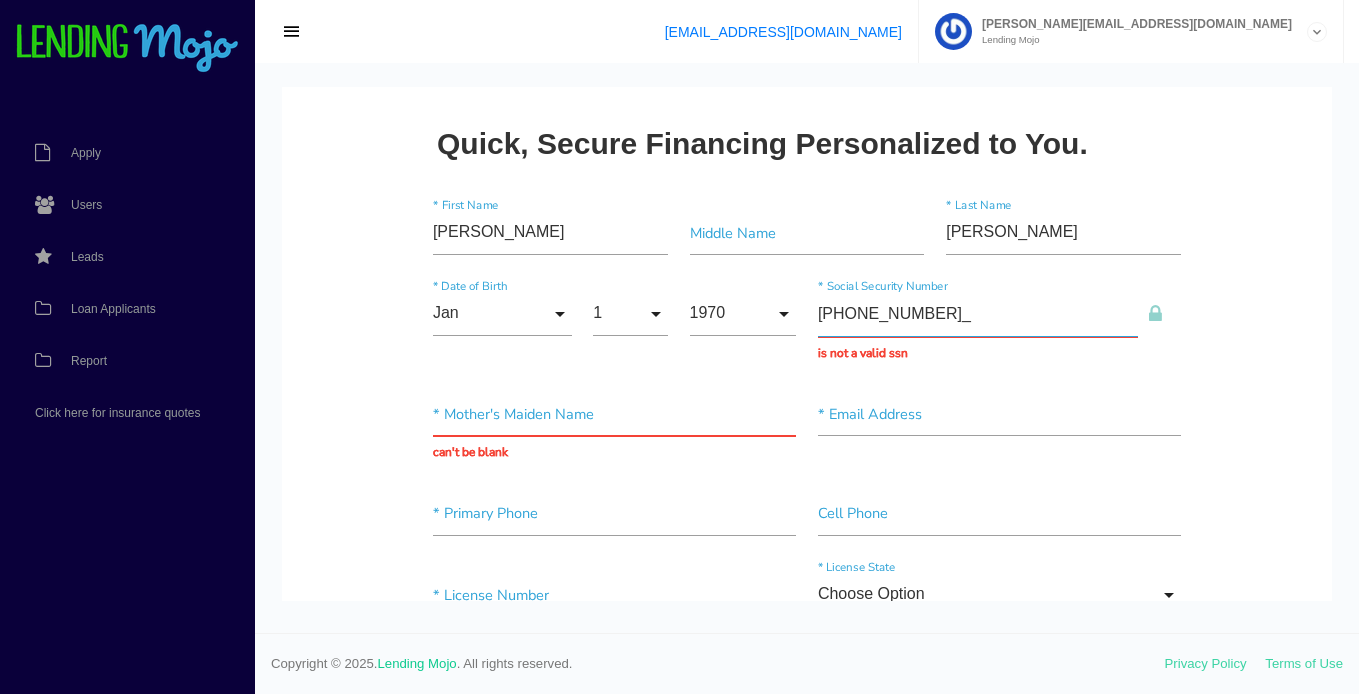 type on "085-70-3434" 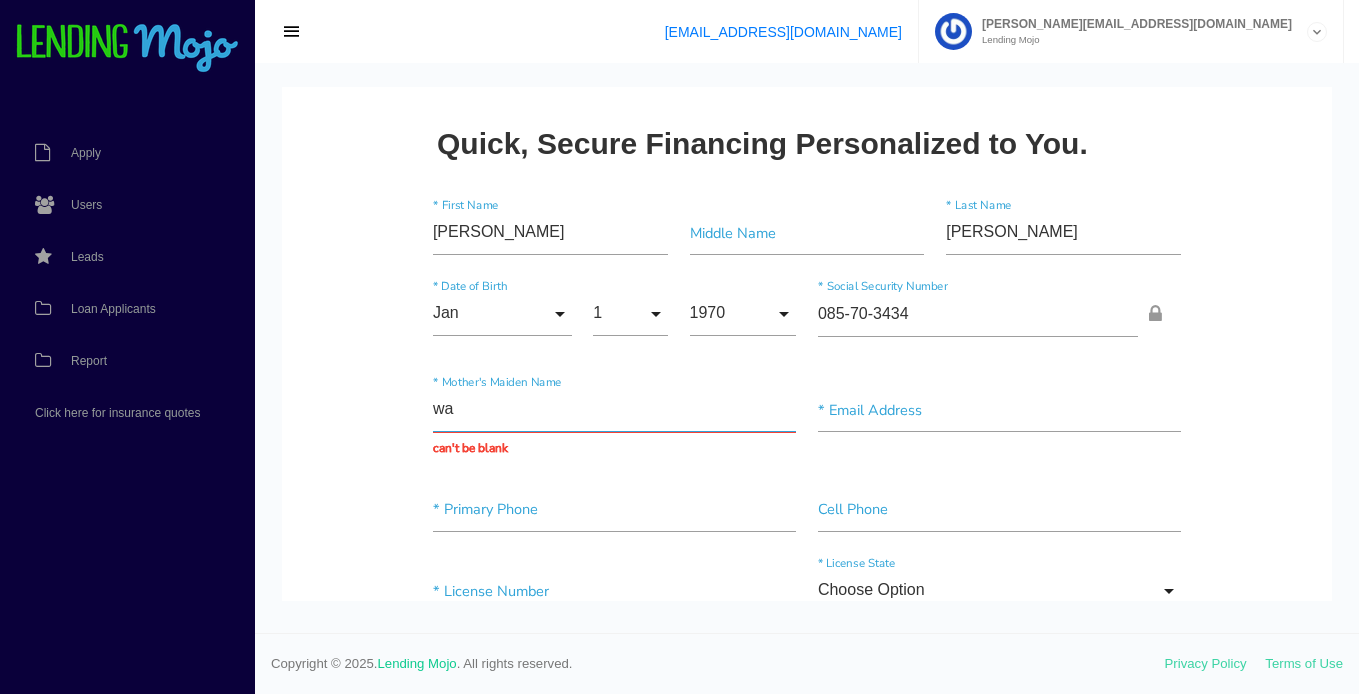 type on "w" 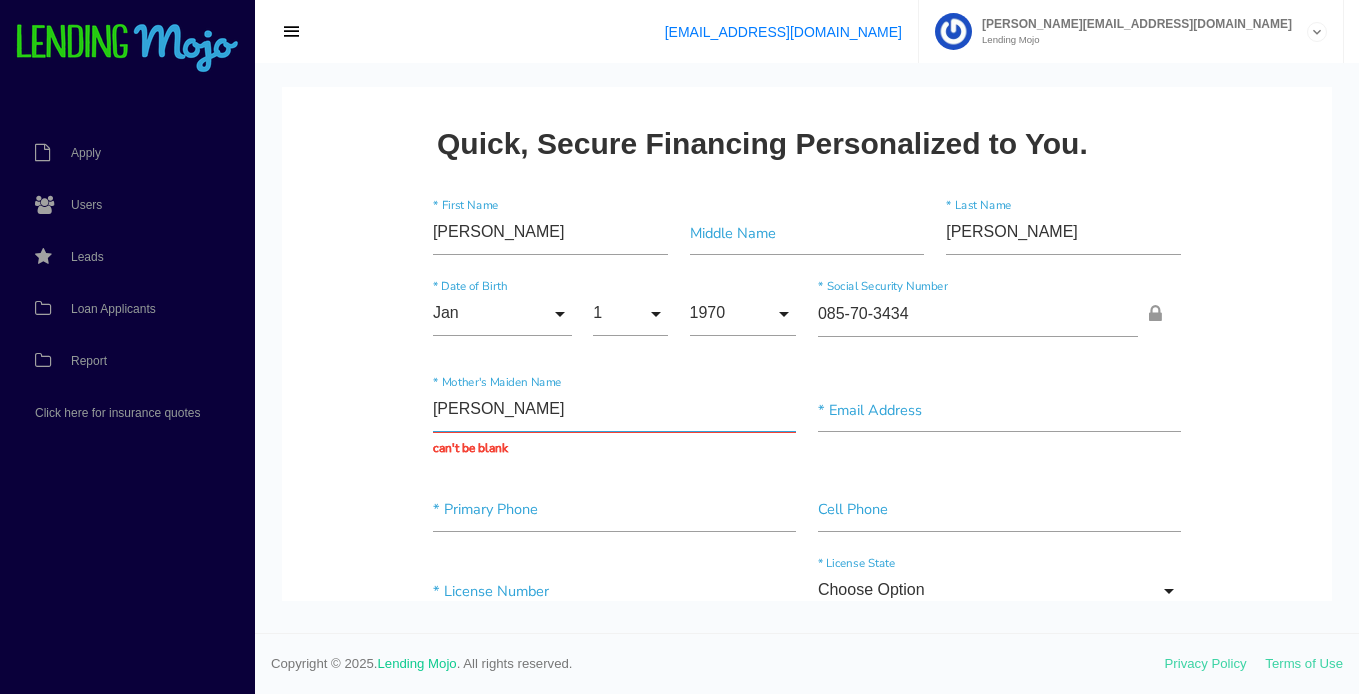 type on "smith" 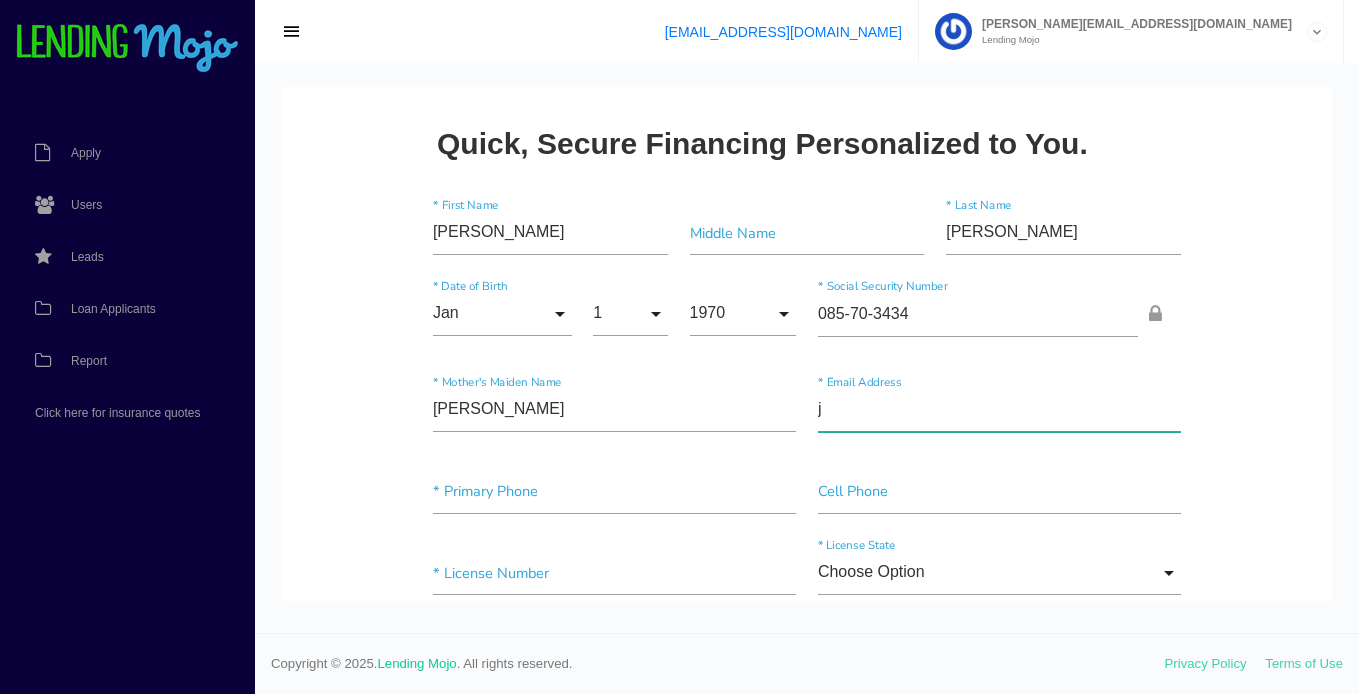 type on "jflip@optonline.net" 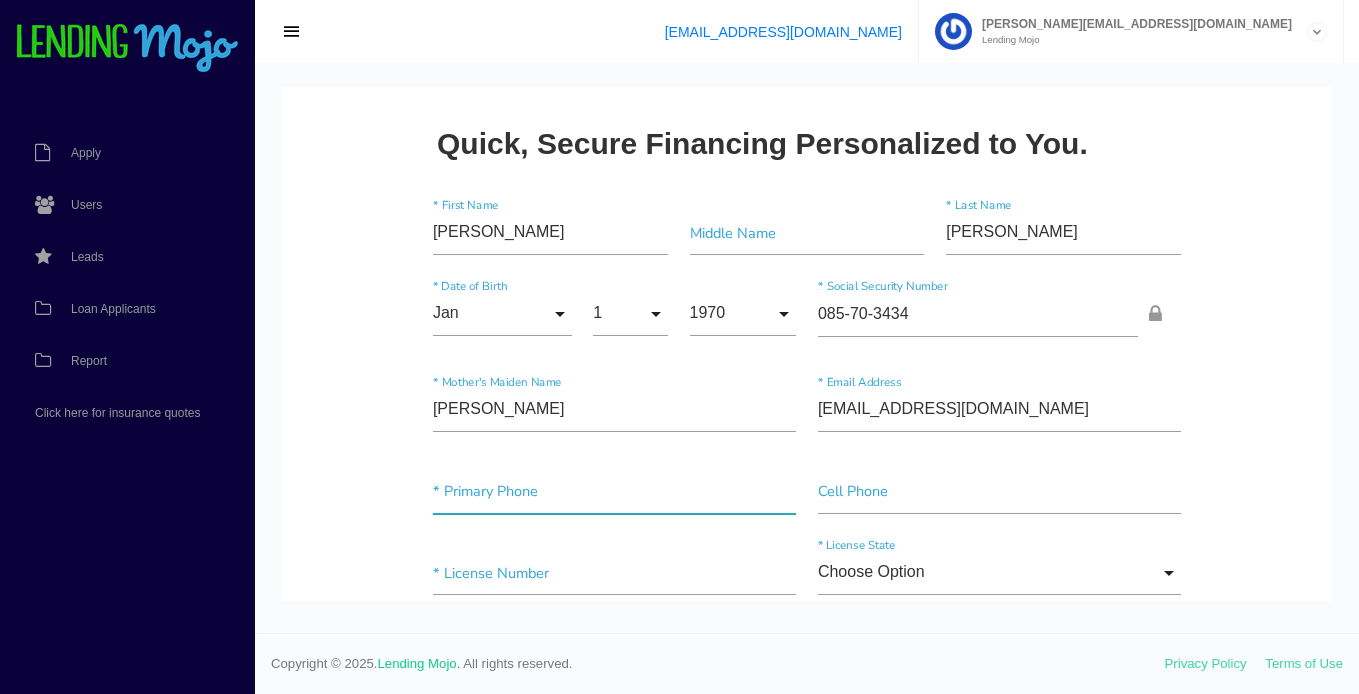 type on "(646) 499-1684" 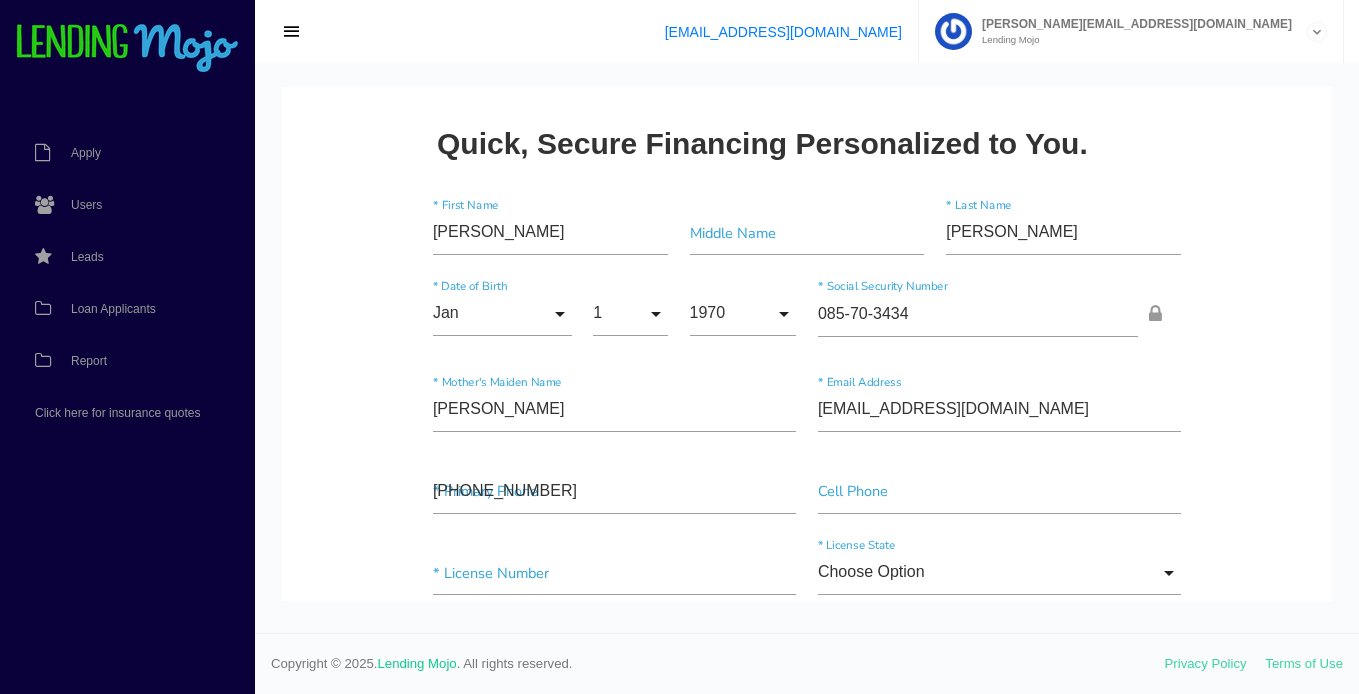 type on "205 e 92nd St" 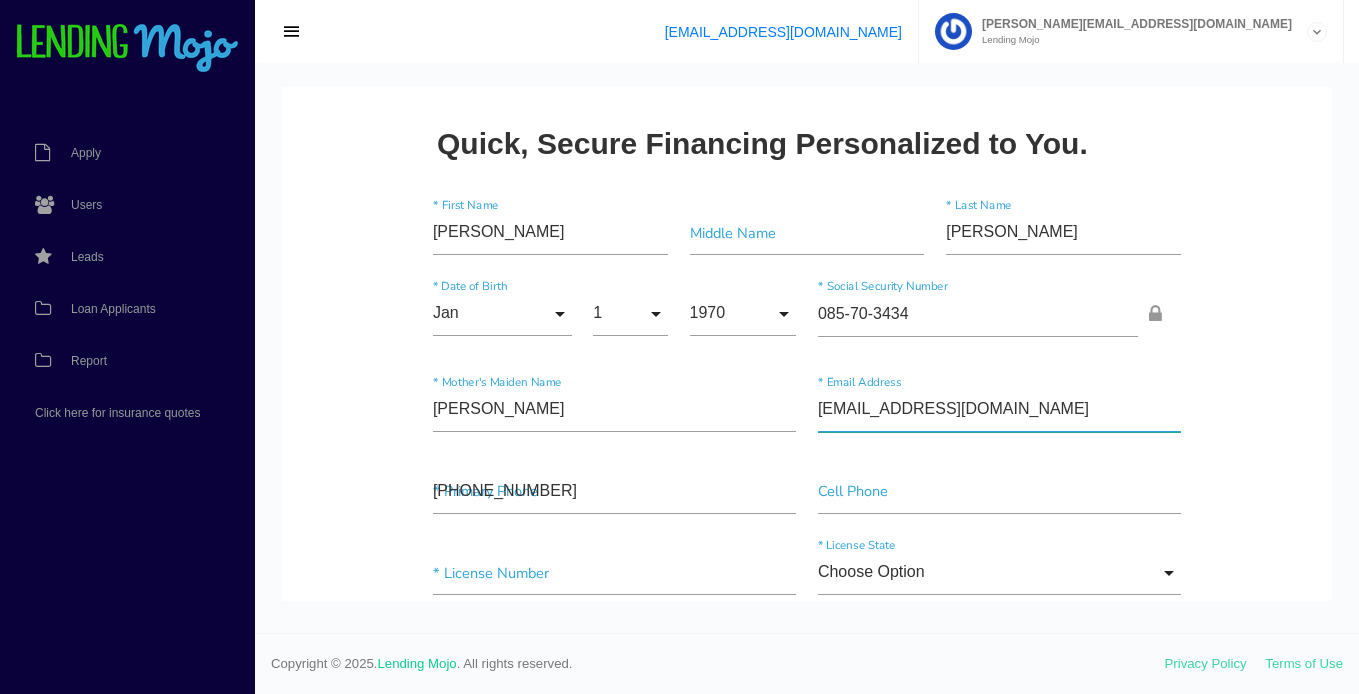 type on "(646) 499-1684" 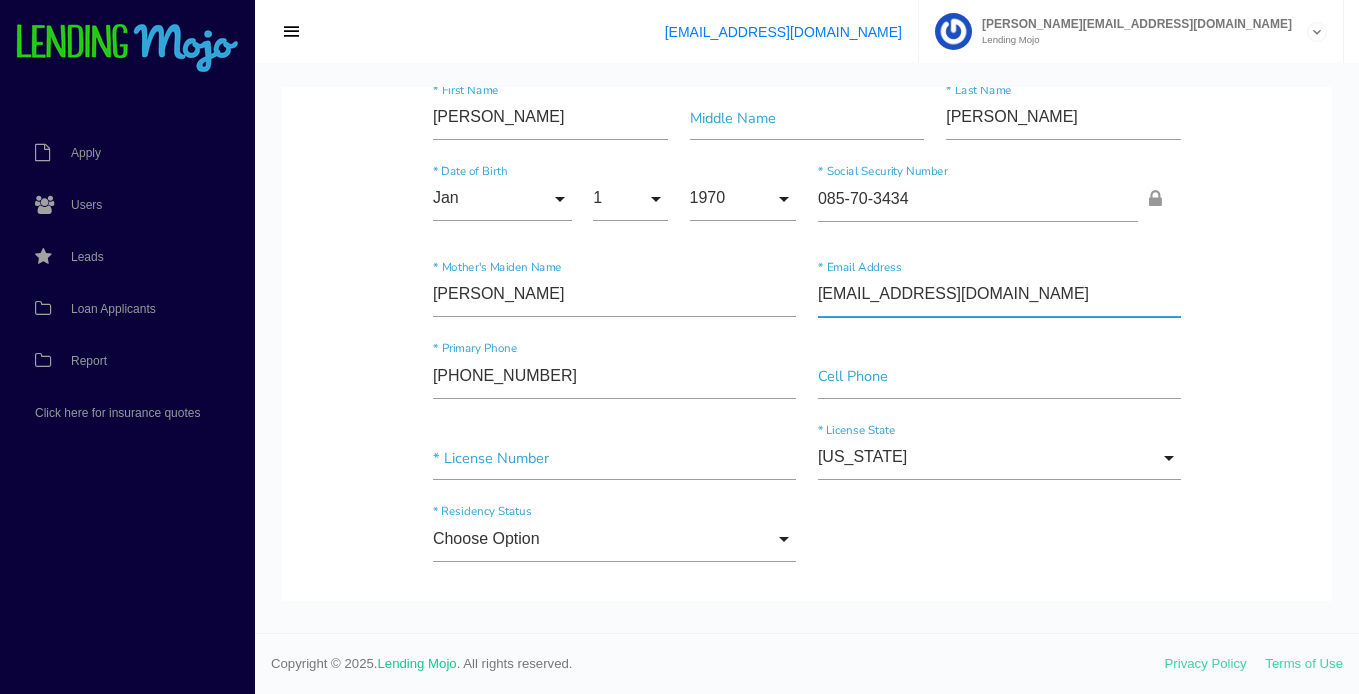 scroll, scrollTop: 188, scrollLeft: 0, axis: vertical 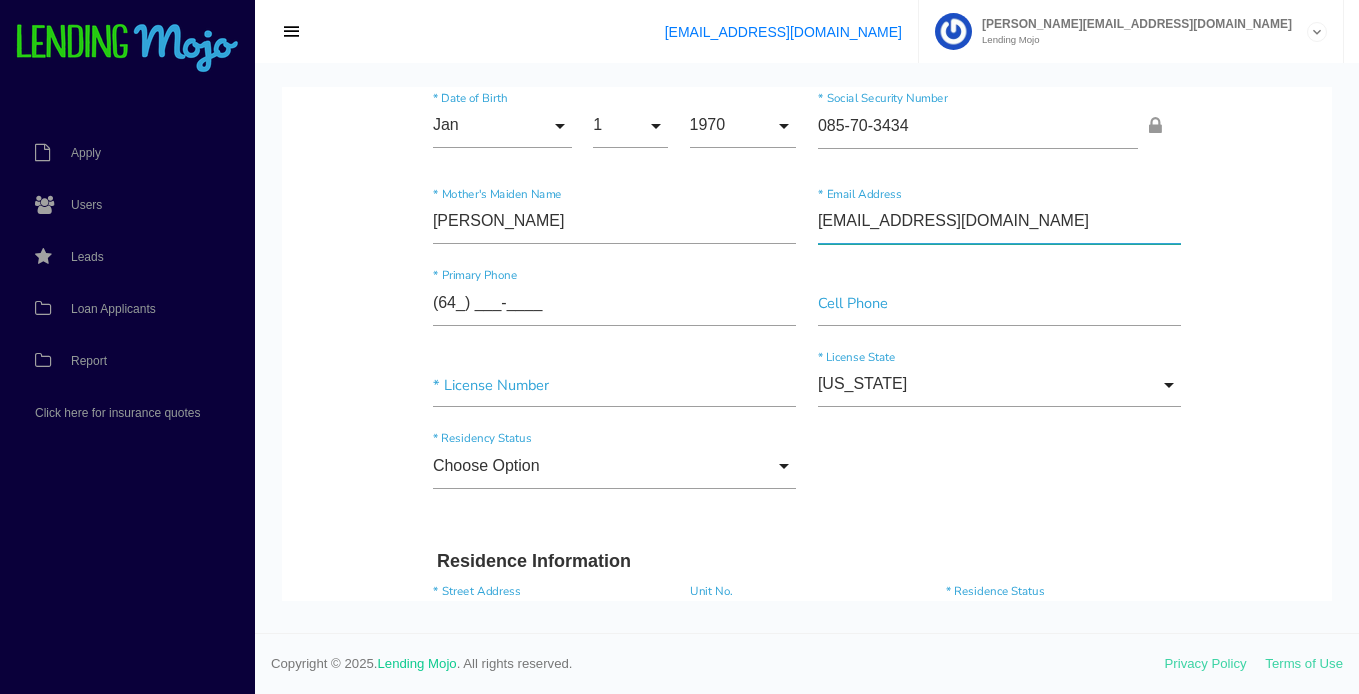 type on "(6__) ___-____" 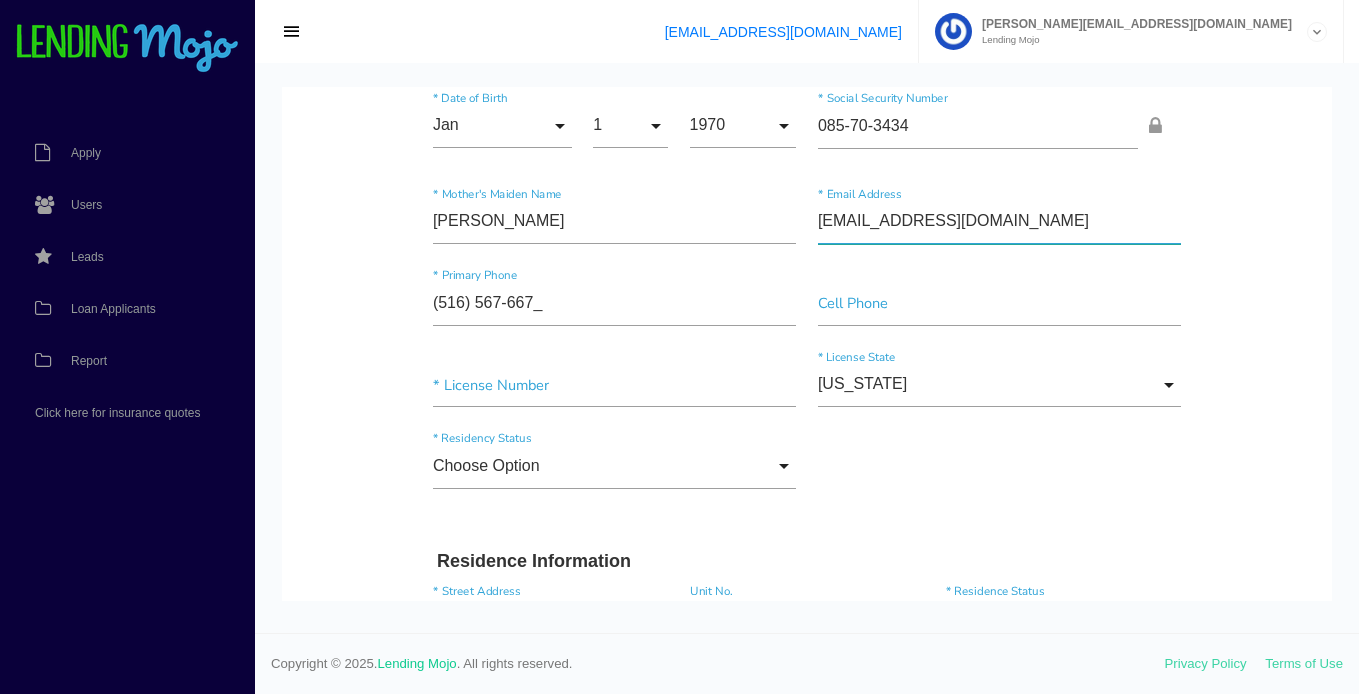 type on "(516) 567-6677" 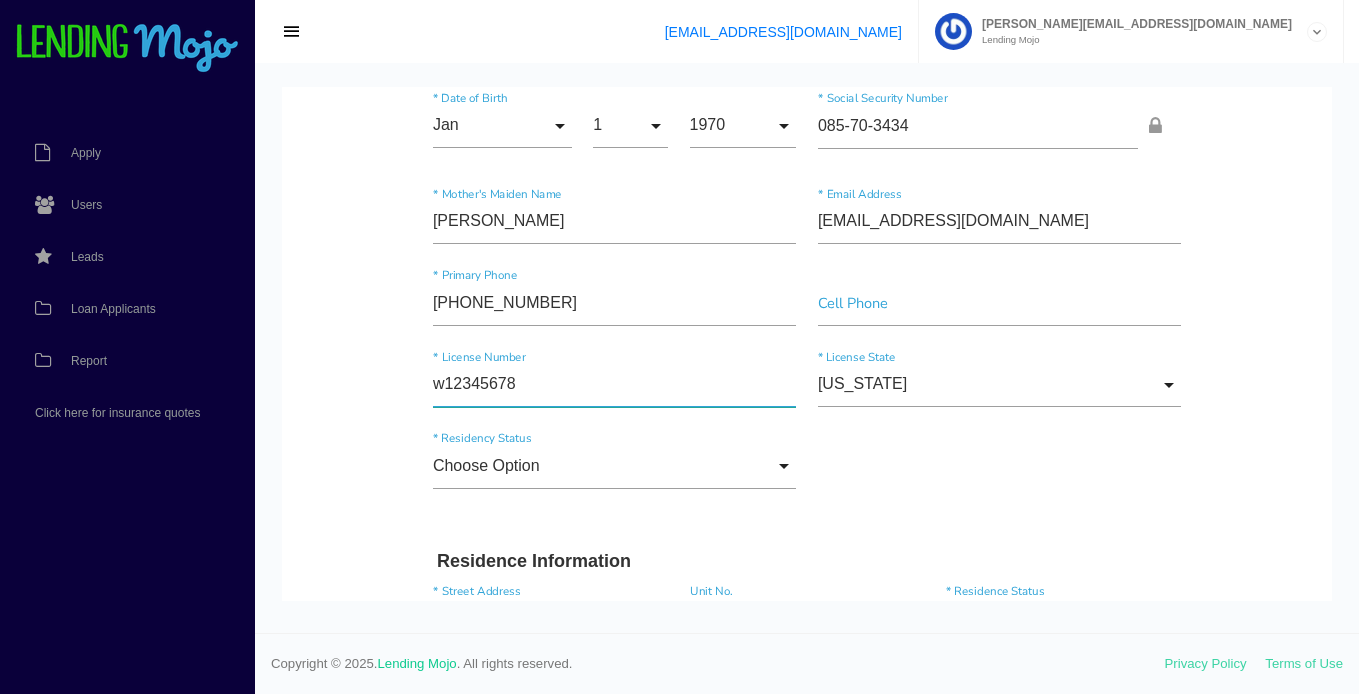 type on "w12345678" 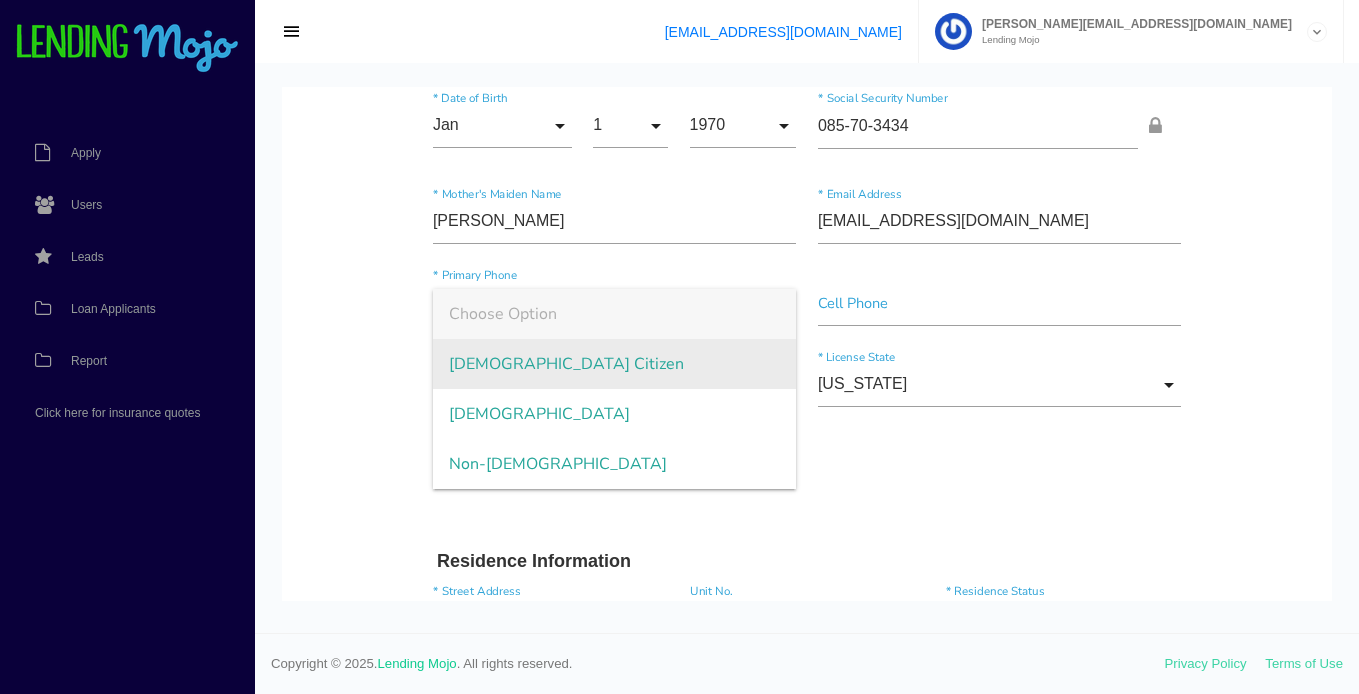 click on "US Citizen" at bounding box center (614, 364) 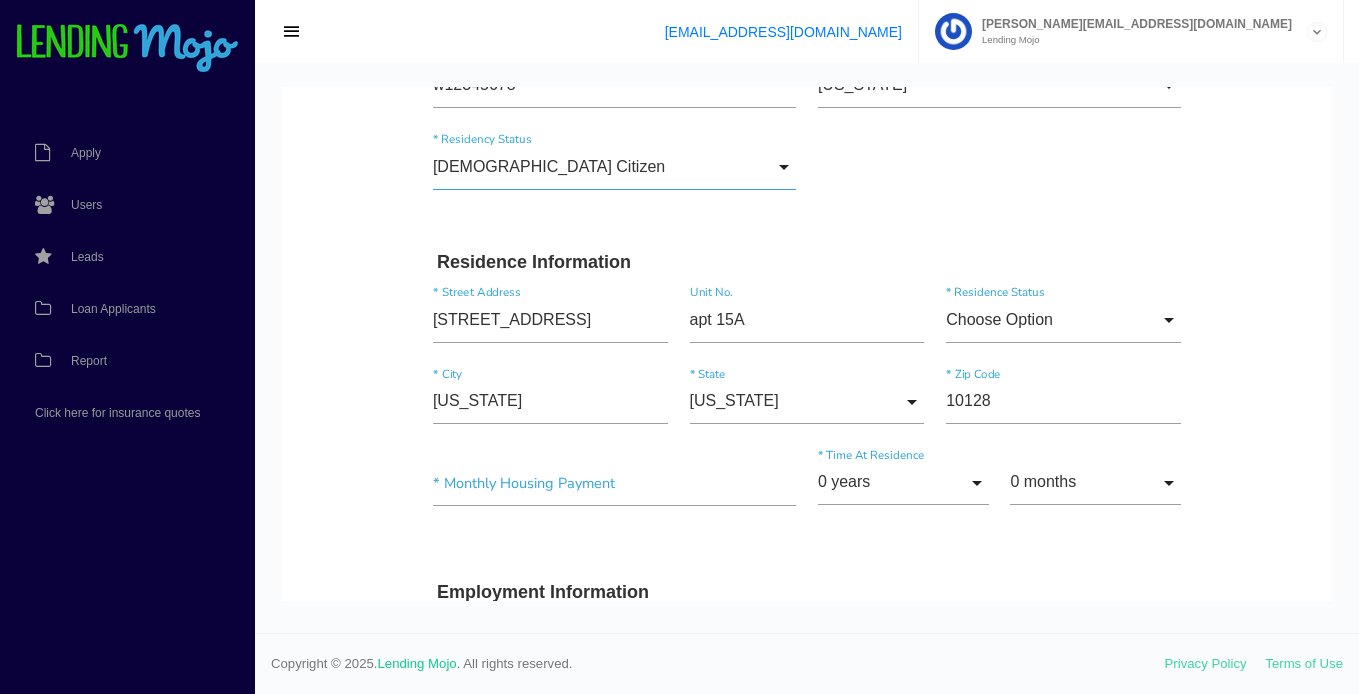 scroll, scrollTop: 524, scrollLeft: 0, axis: vertical 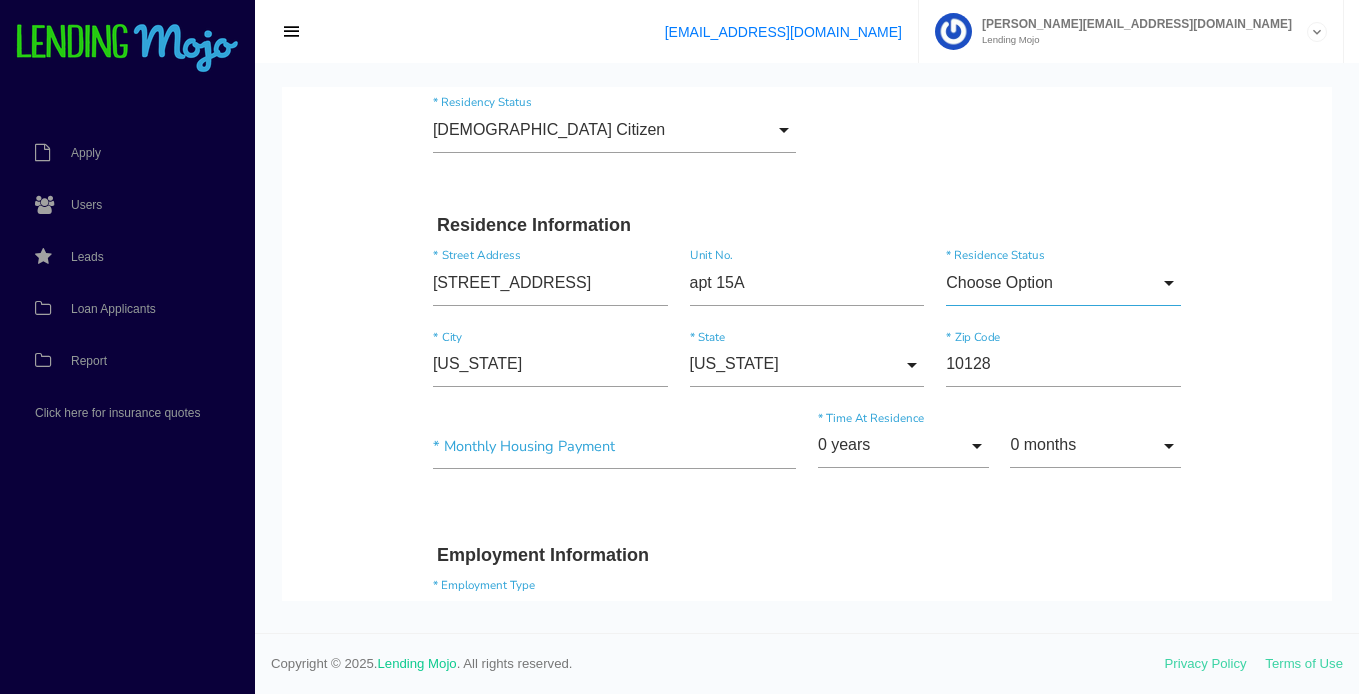 click on "Choose Option" at bounding box center [1063, 283] 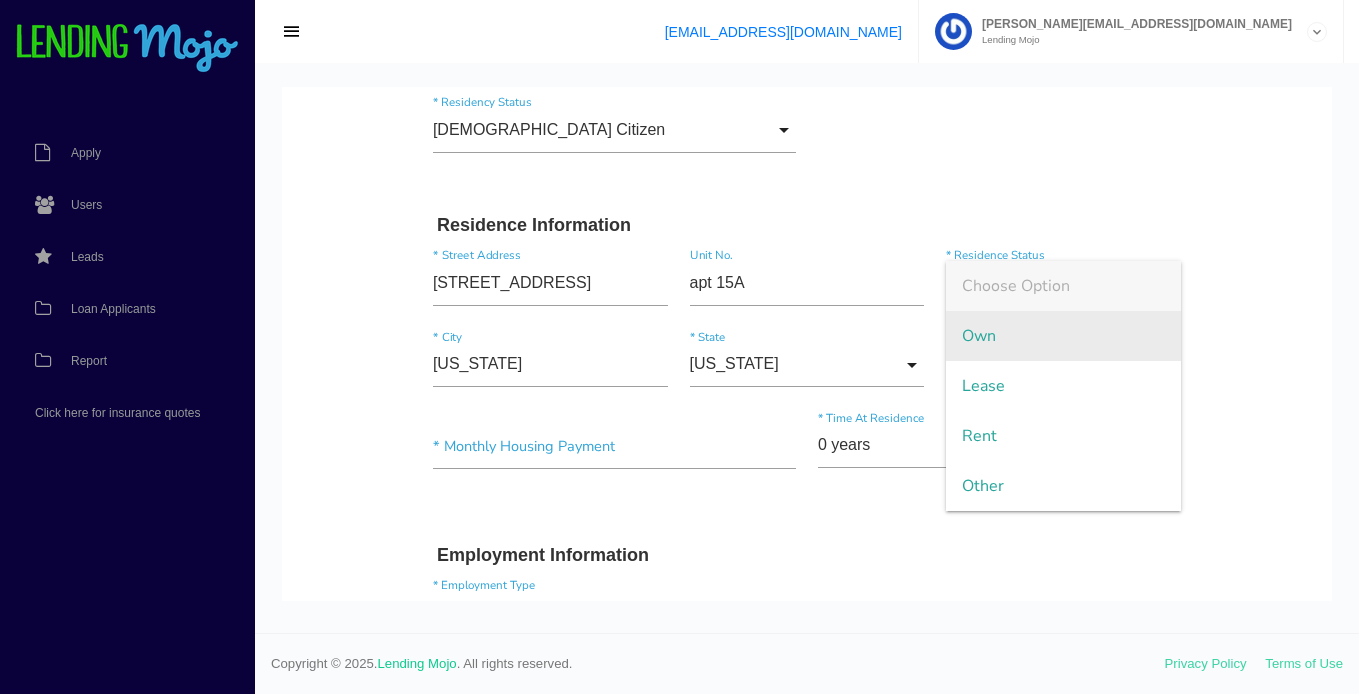 click on "Own" at bounding box center (1063, 336) 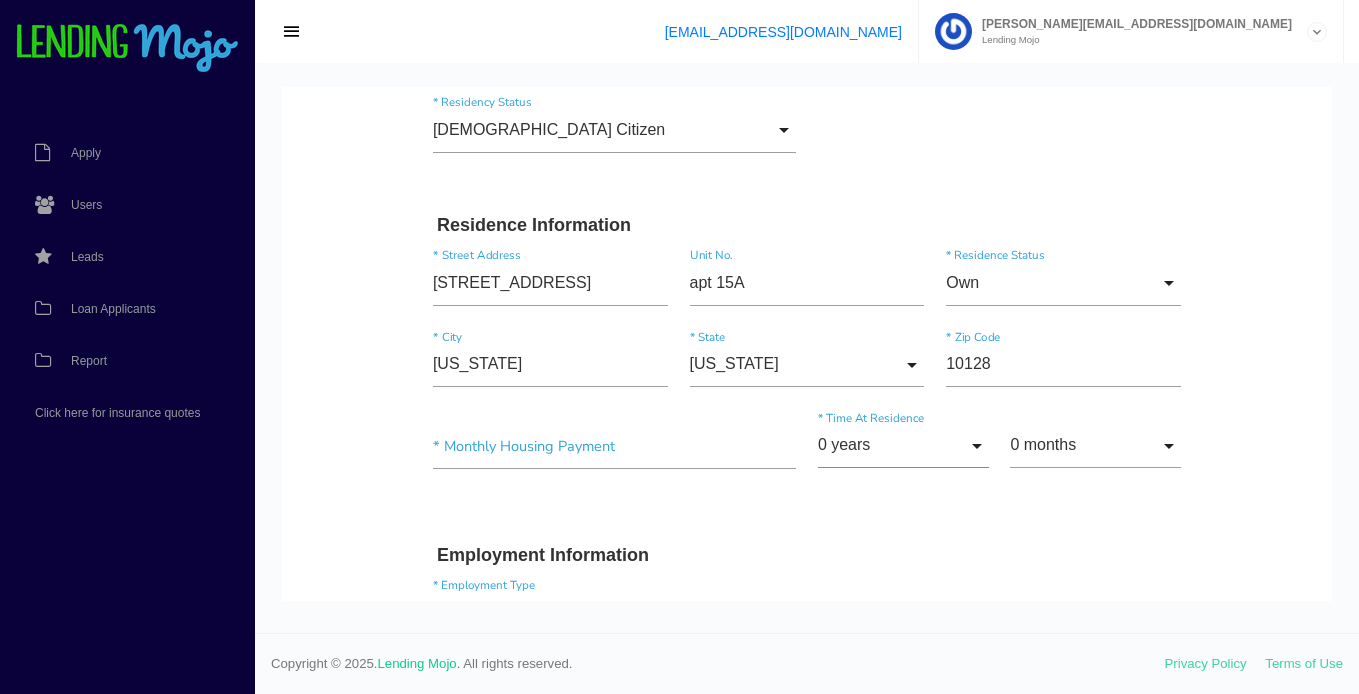 click on "0 years" at bounding box center [903, 446] 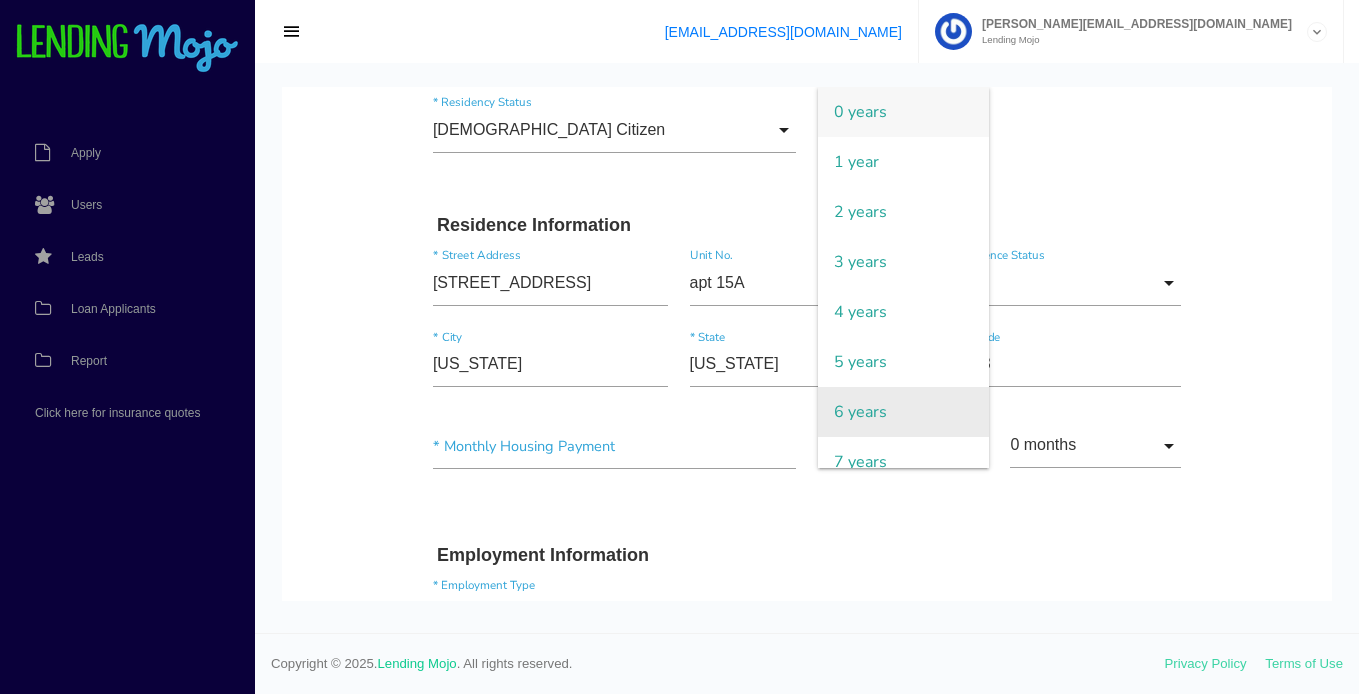 click on "6 years" at bounding box center [903, 412] 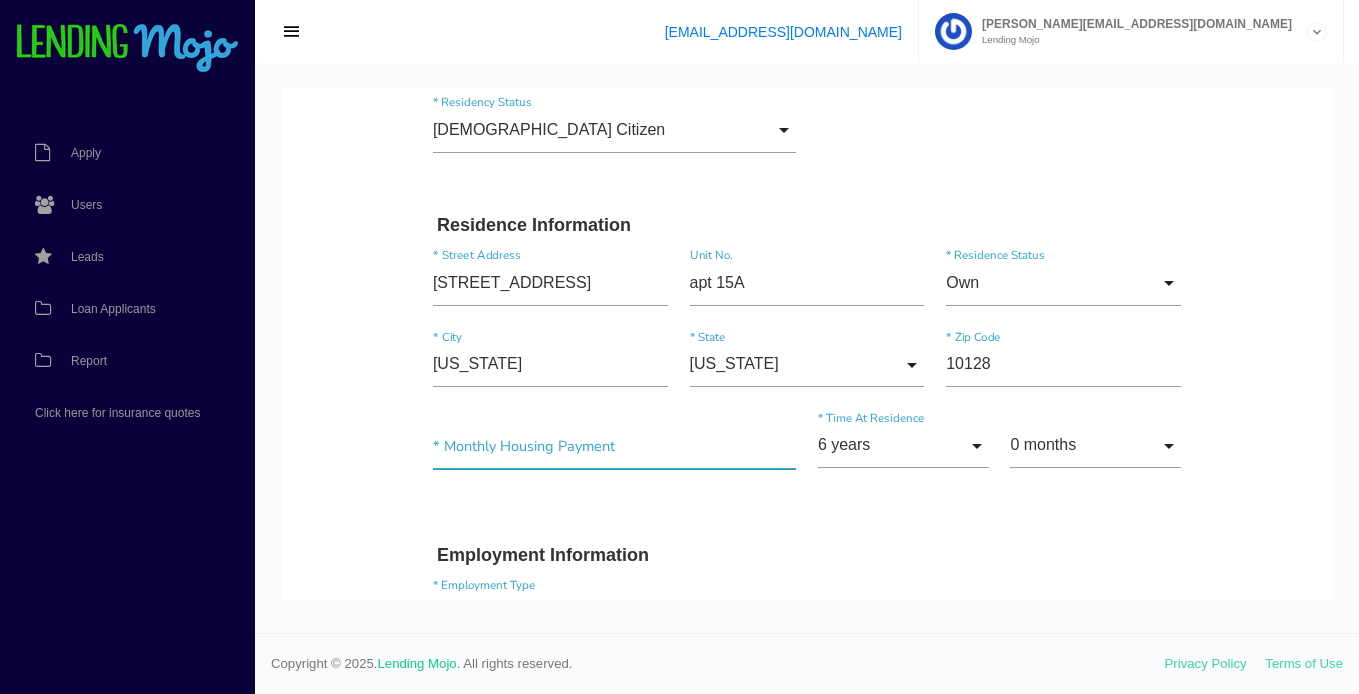 click at bounding box center (614, 446) 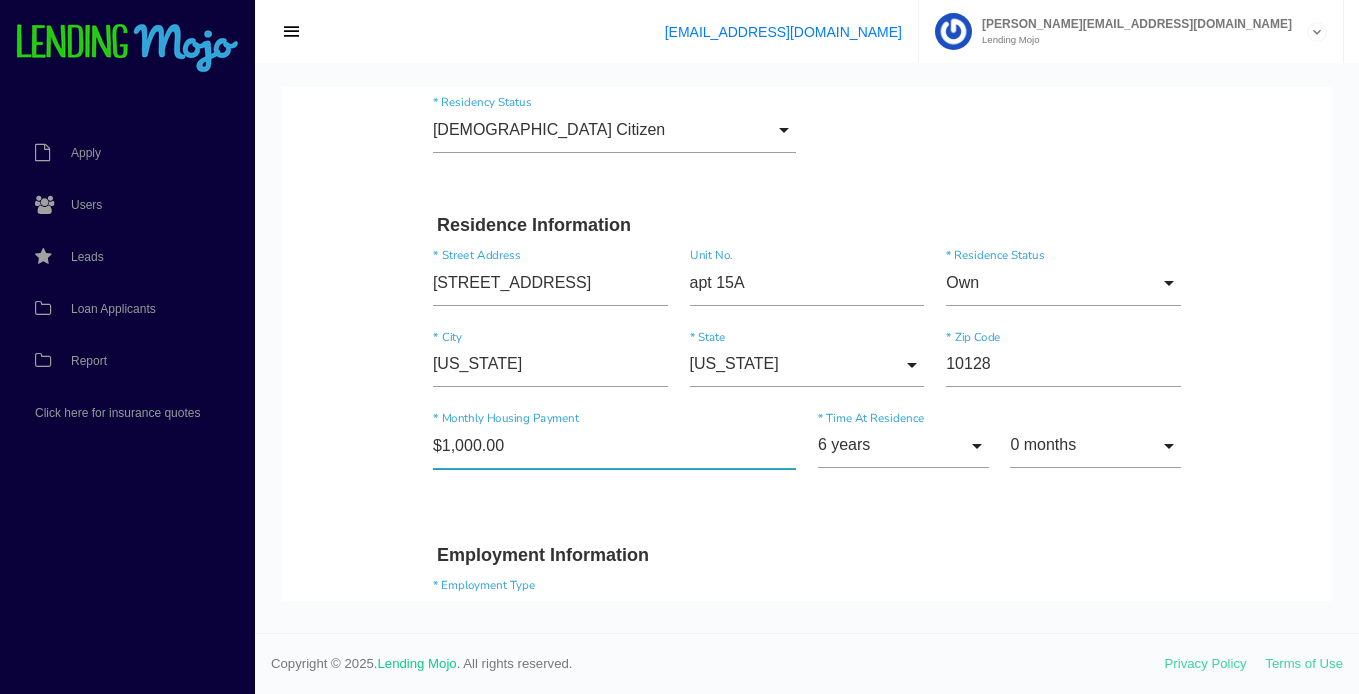 type on "$1,000.00" 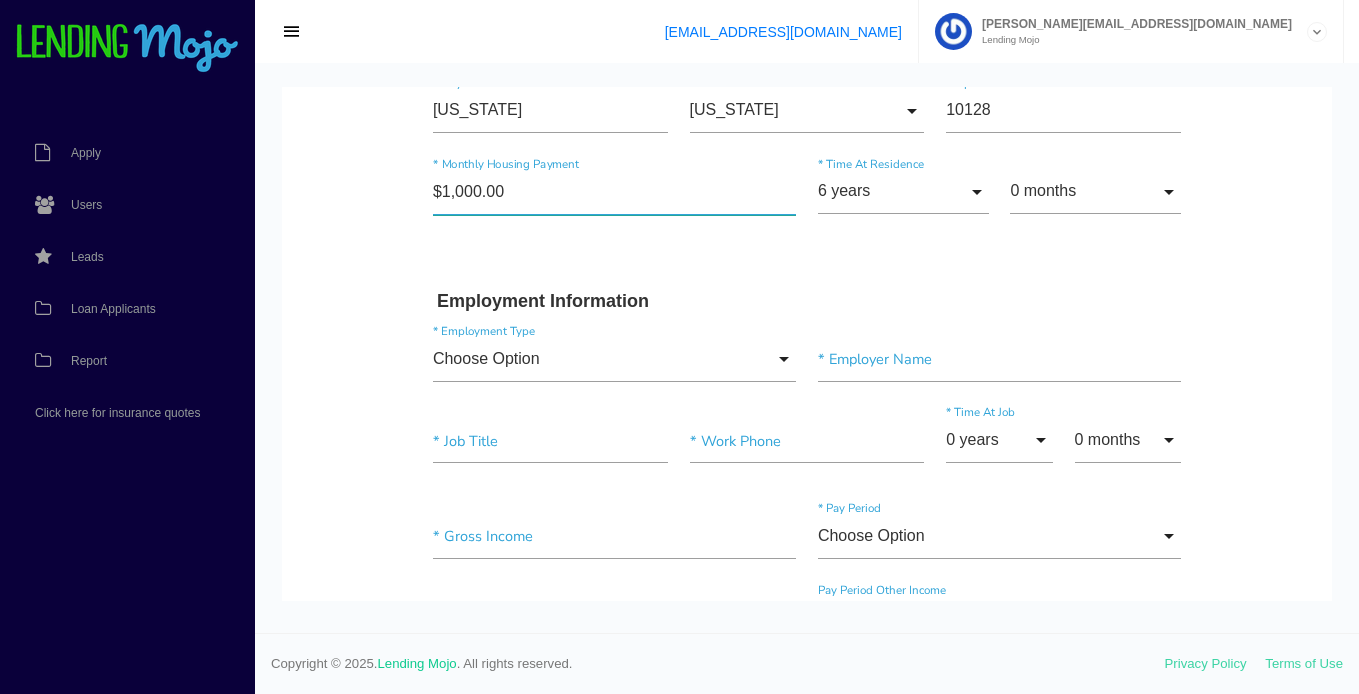 scroll, scrollTop: 784, scrollLeft: 0, axis: vertical 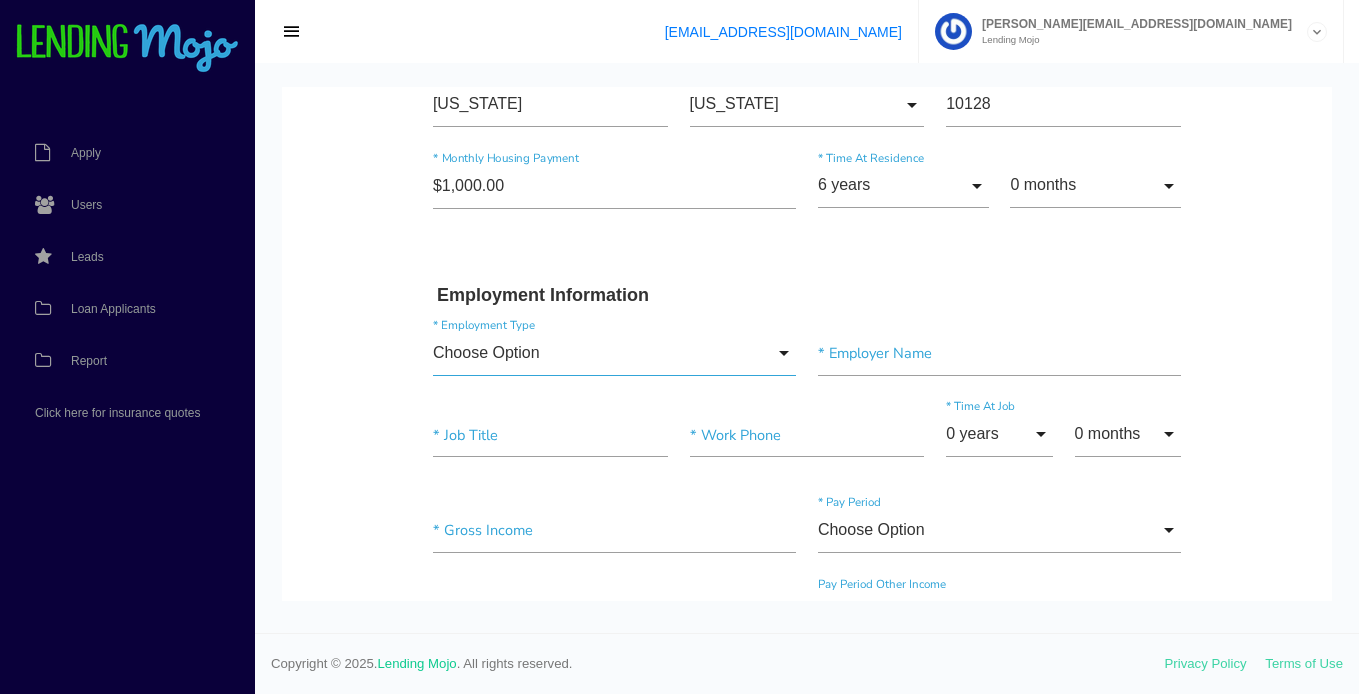 click on "Choose Option" at bounding box center [614, 353] 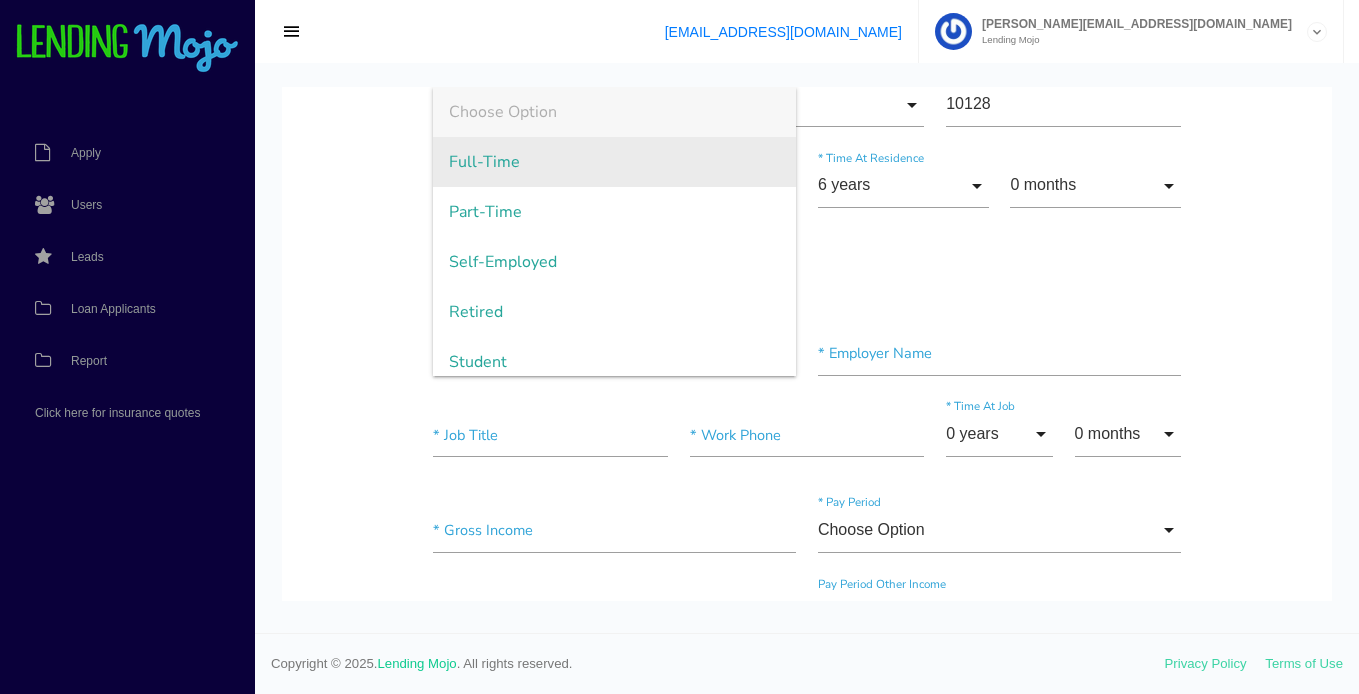 click on "Full-Time" at bounding box center [614, 162] 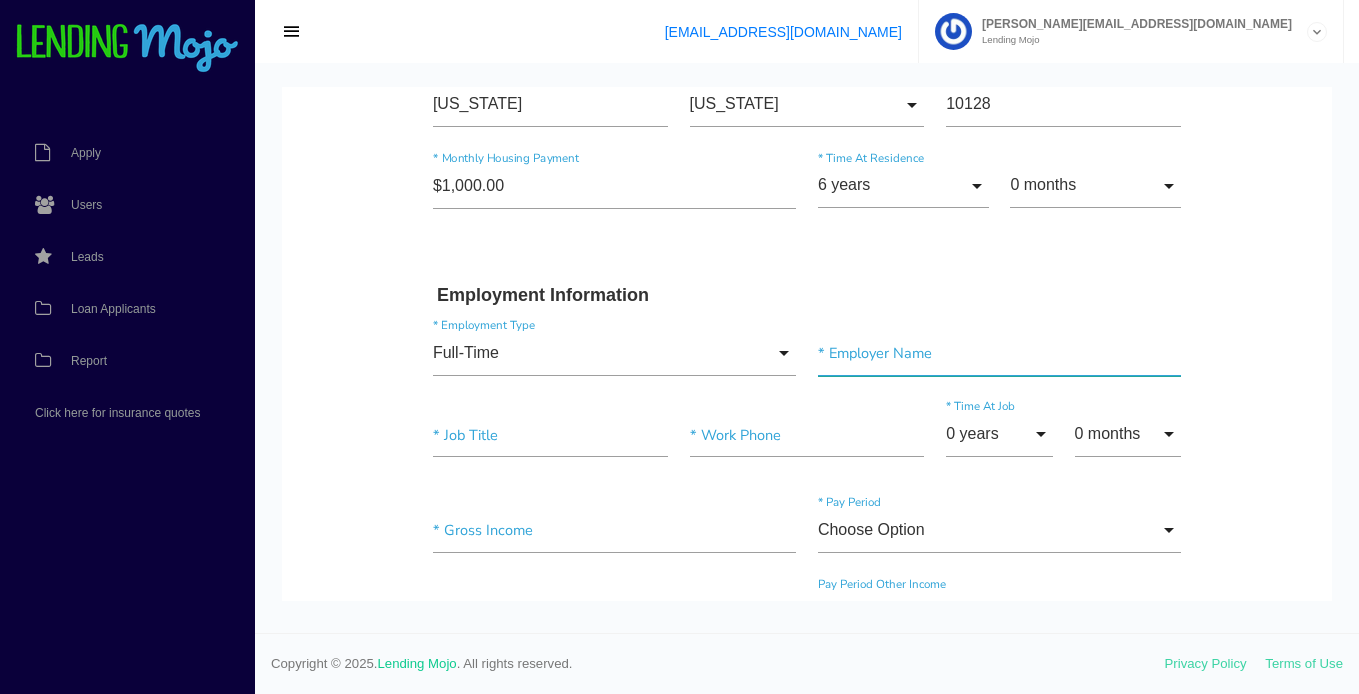 click at bounding box center [999, 353] 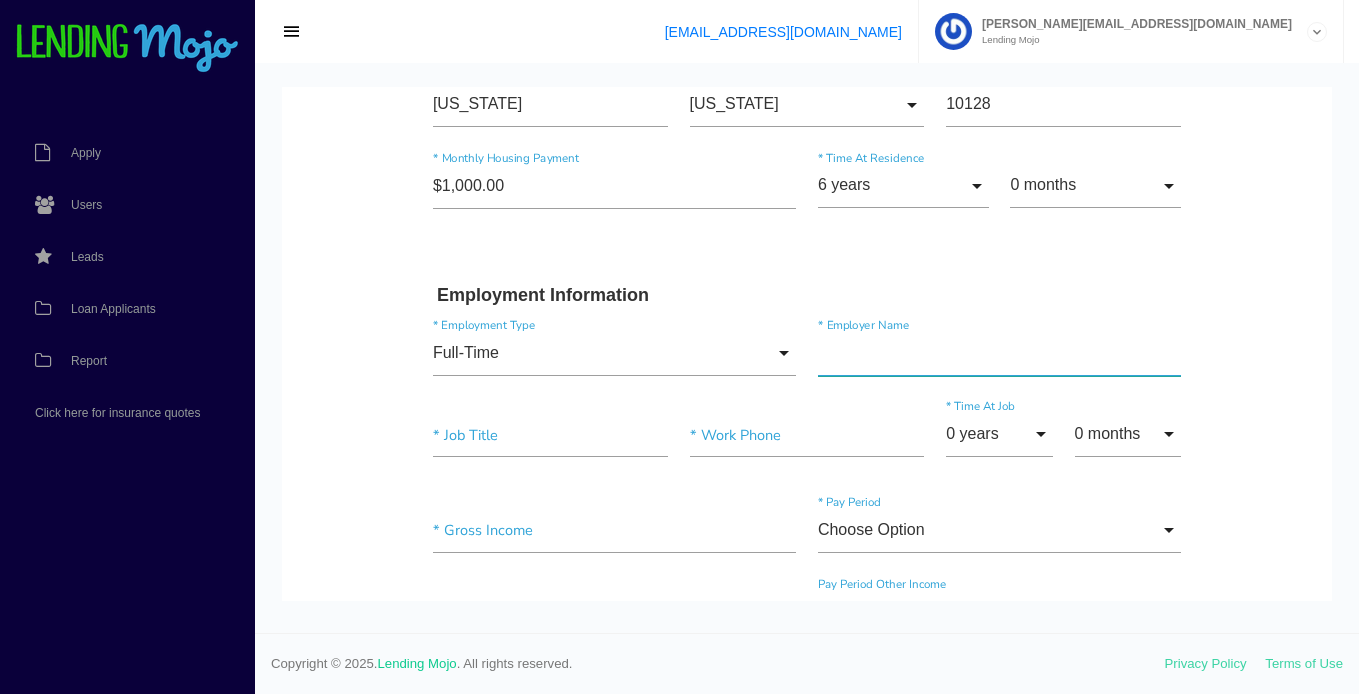 type on "Leed Mojo" 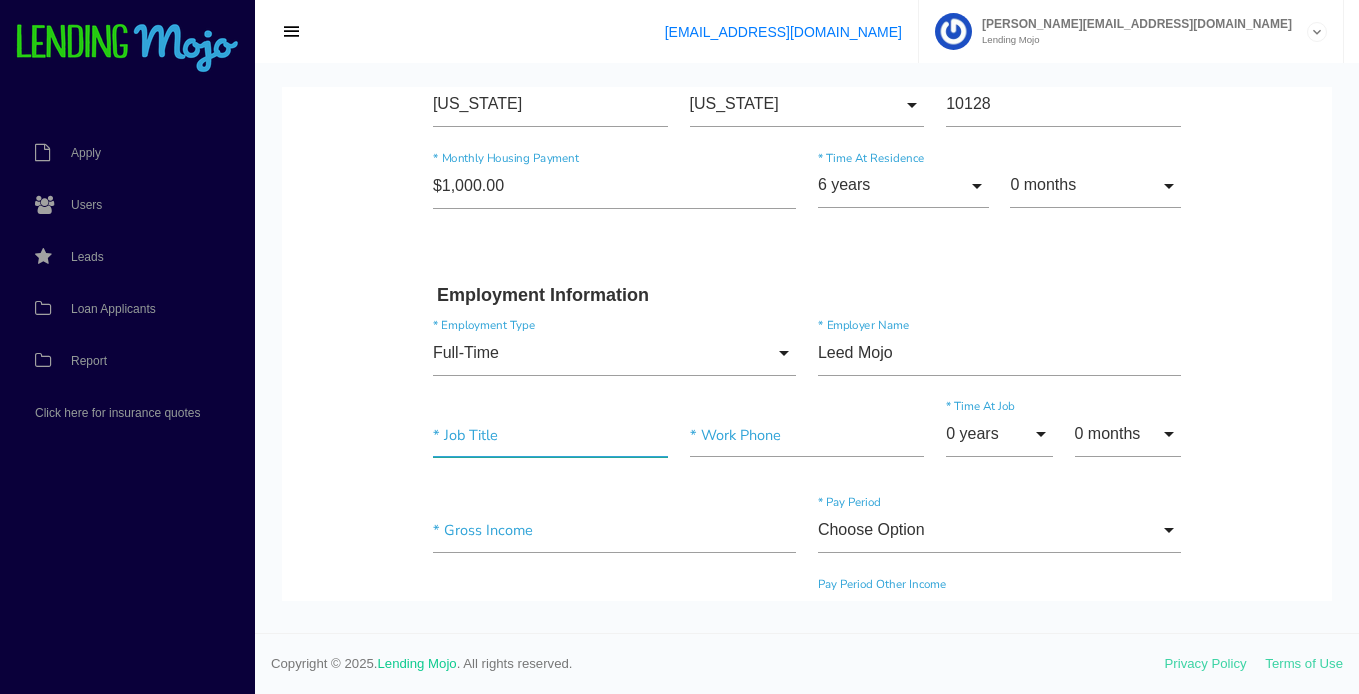 click at bounding box center [550, 435] 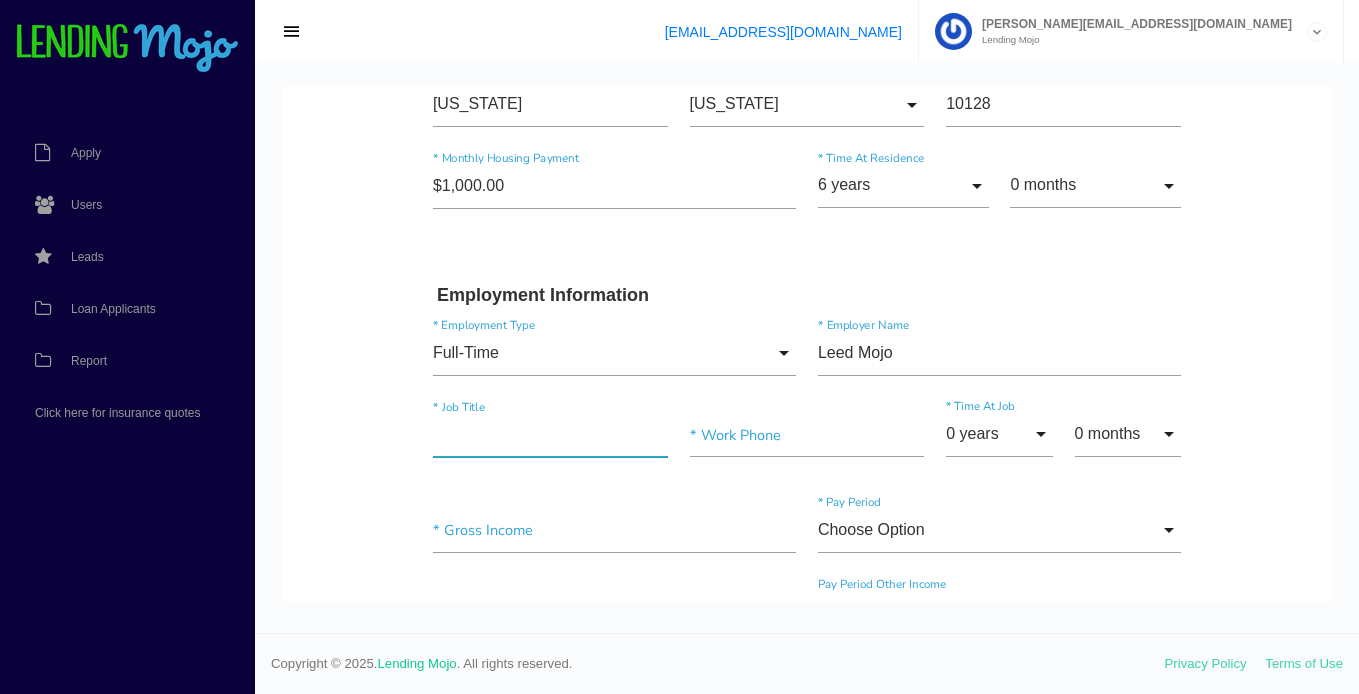 type on "Vp of Client Development" 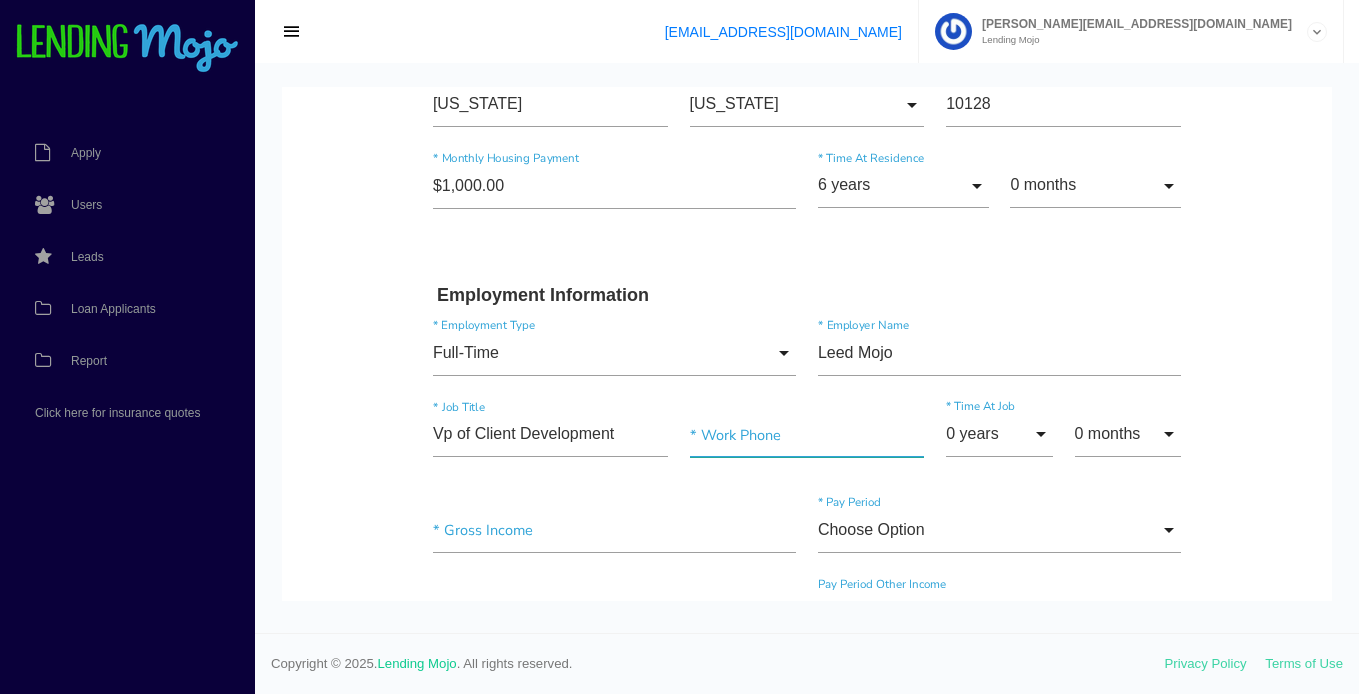 click at bounding box center (807, 435) 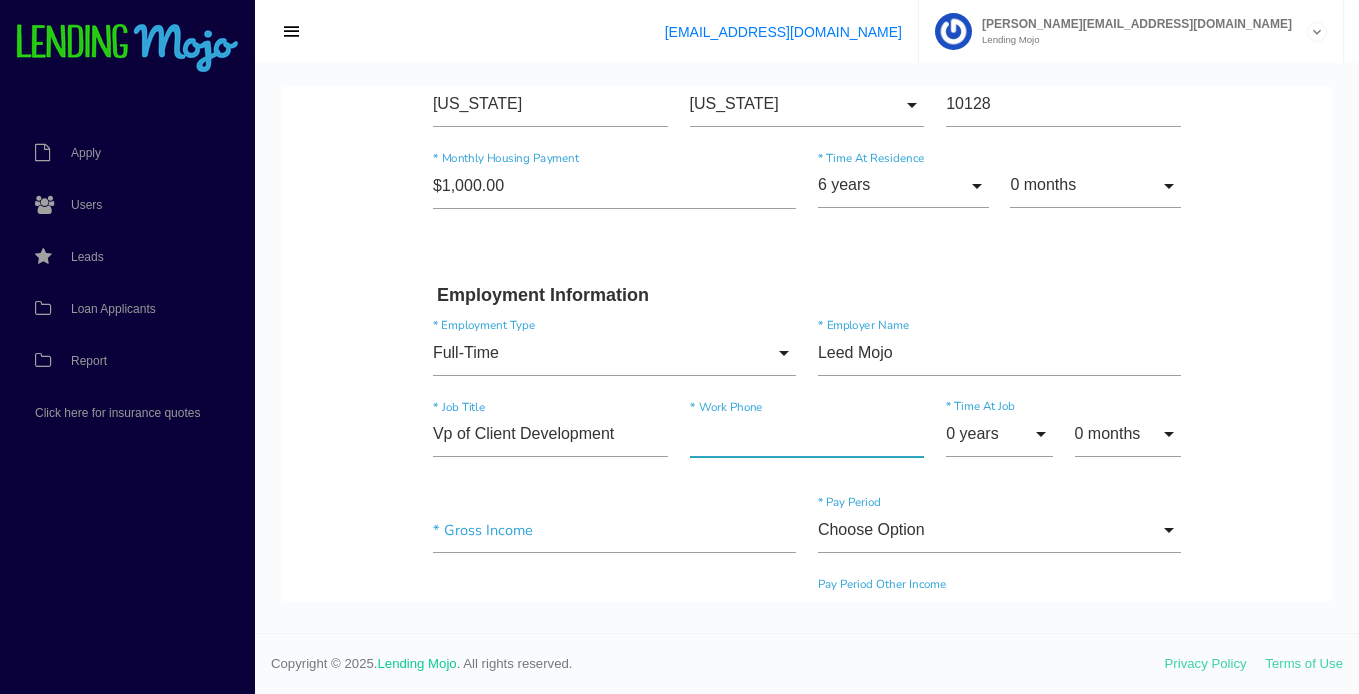 type on "(646) 791-9720" 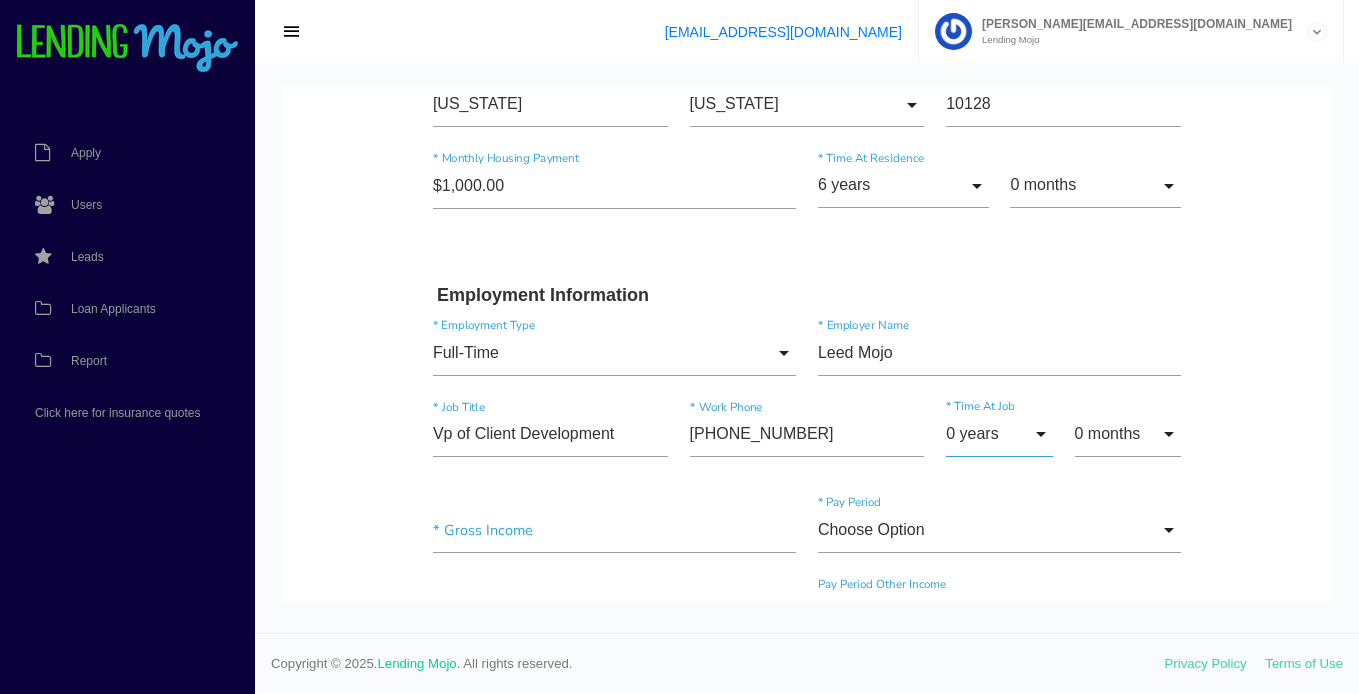 click on "0 years" at bounding box center (999, 434) 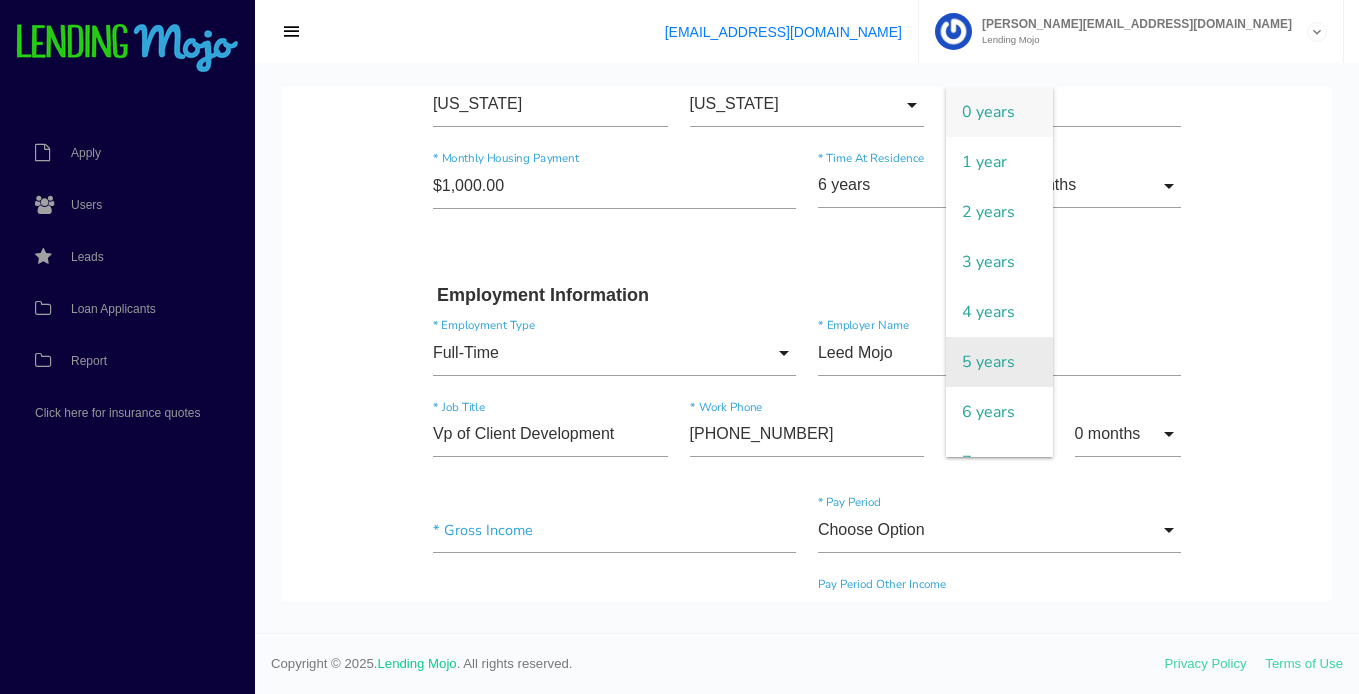 click on "5 years" at bounding box center (999, 362) 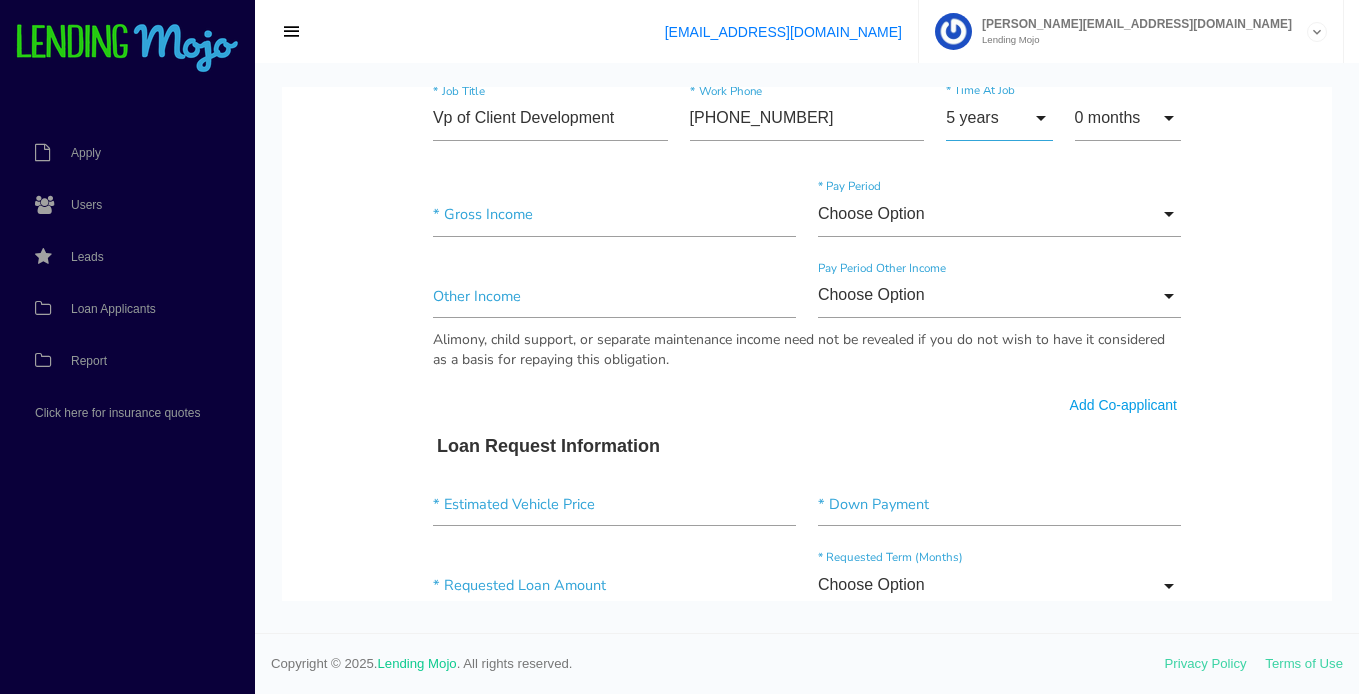 scroll, scrollTop: 1123, scrollLeft: 0, axis: vertical 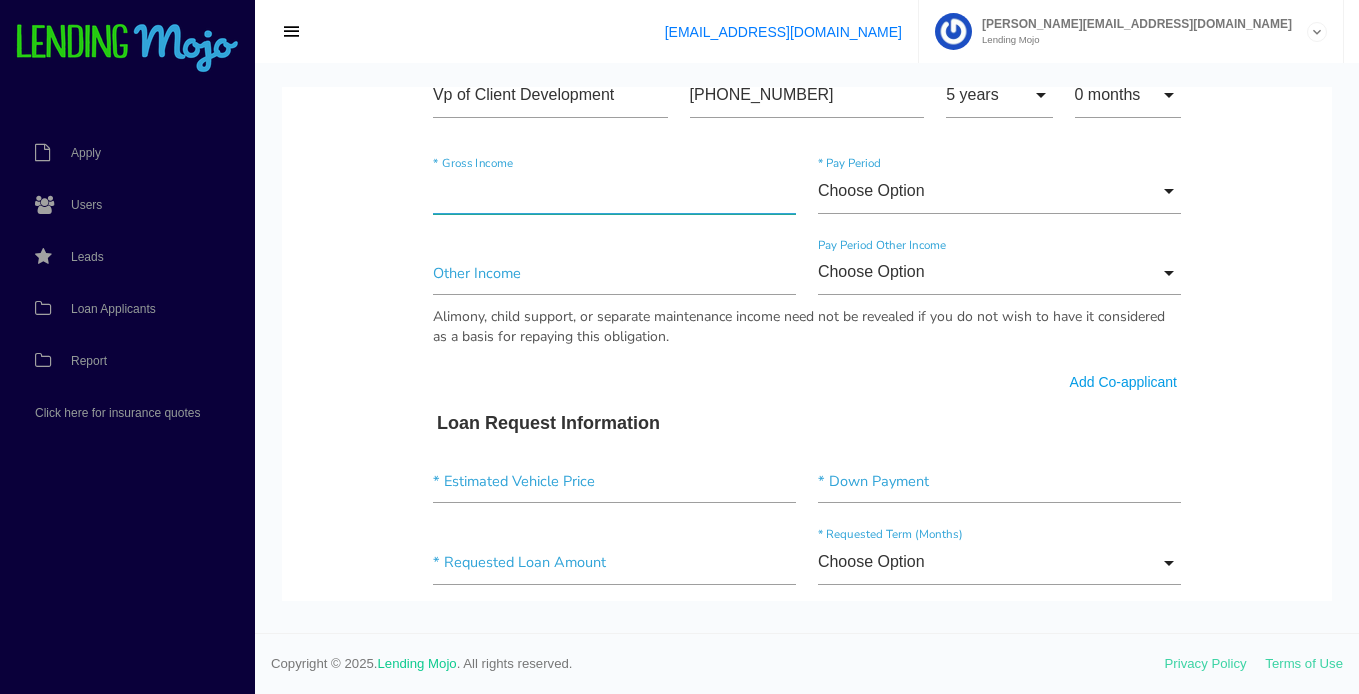click at bounding box center (614, 191) 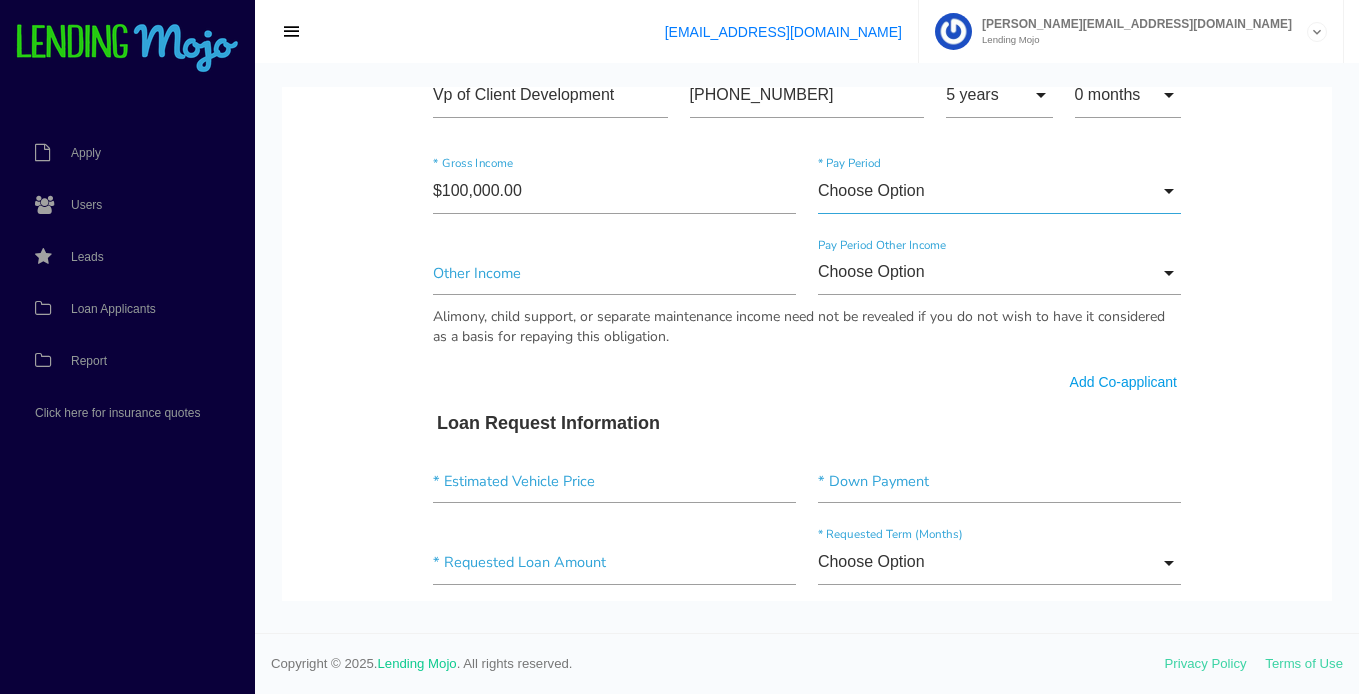 click on "Choose Option" at bounding box center [999, 191] 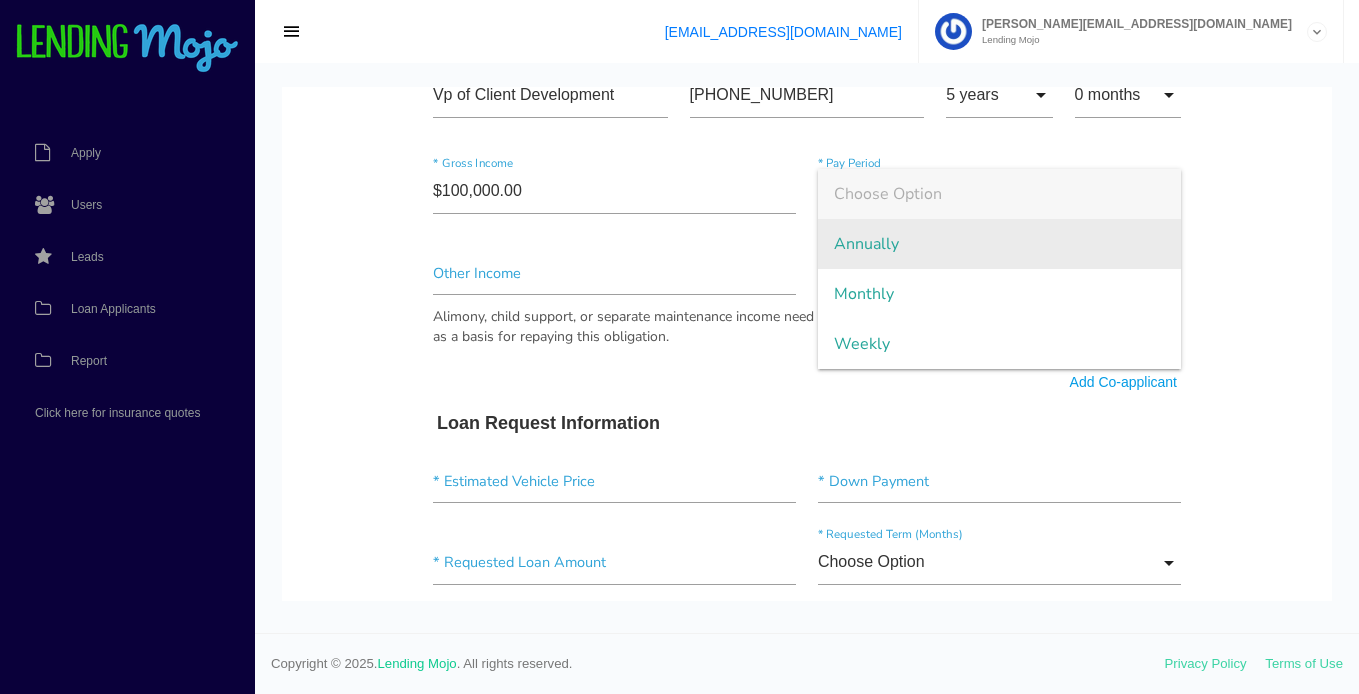 click on "Annually" at bounding box center [999, 244] 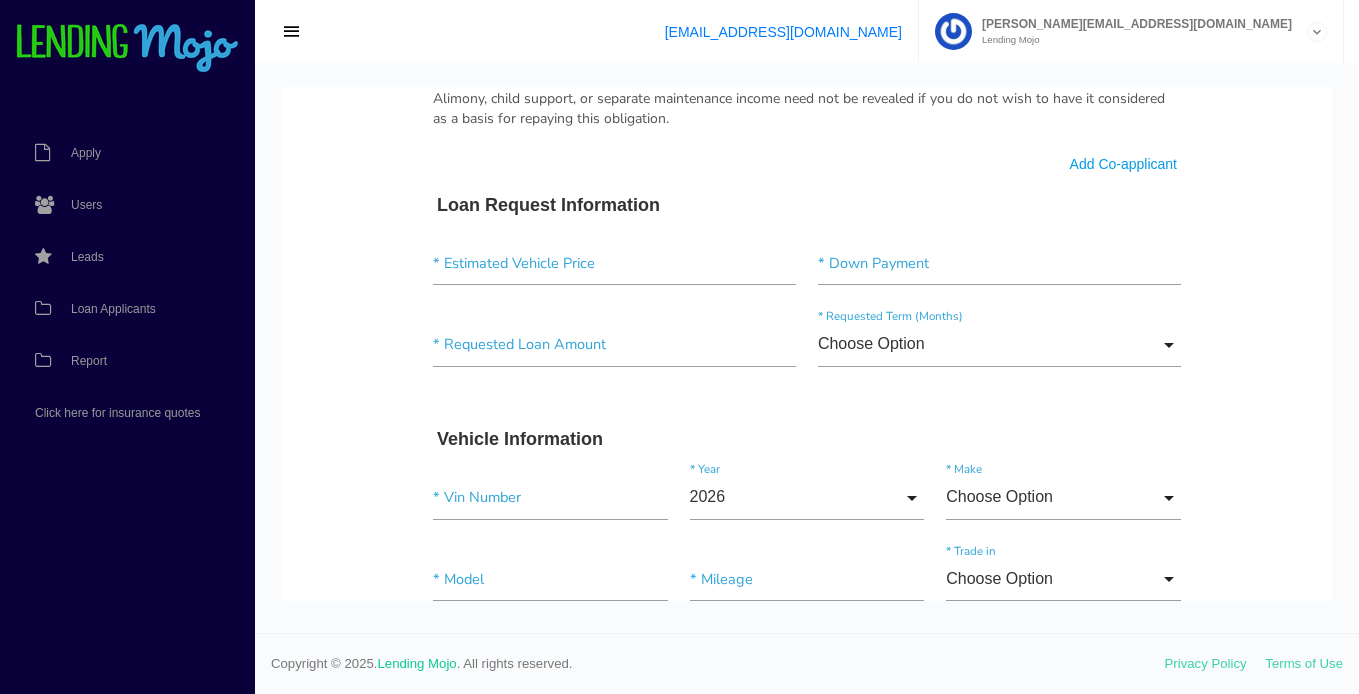 scroll, scrollTop: 1358, scrollLeft: 0, axis: vertical 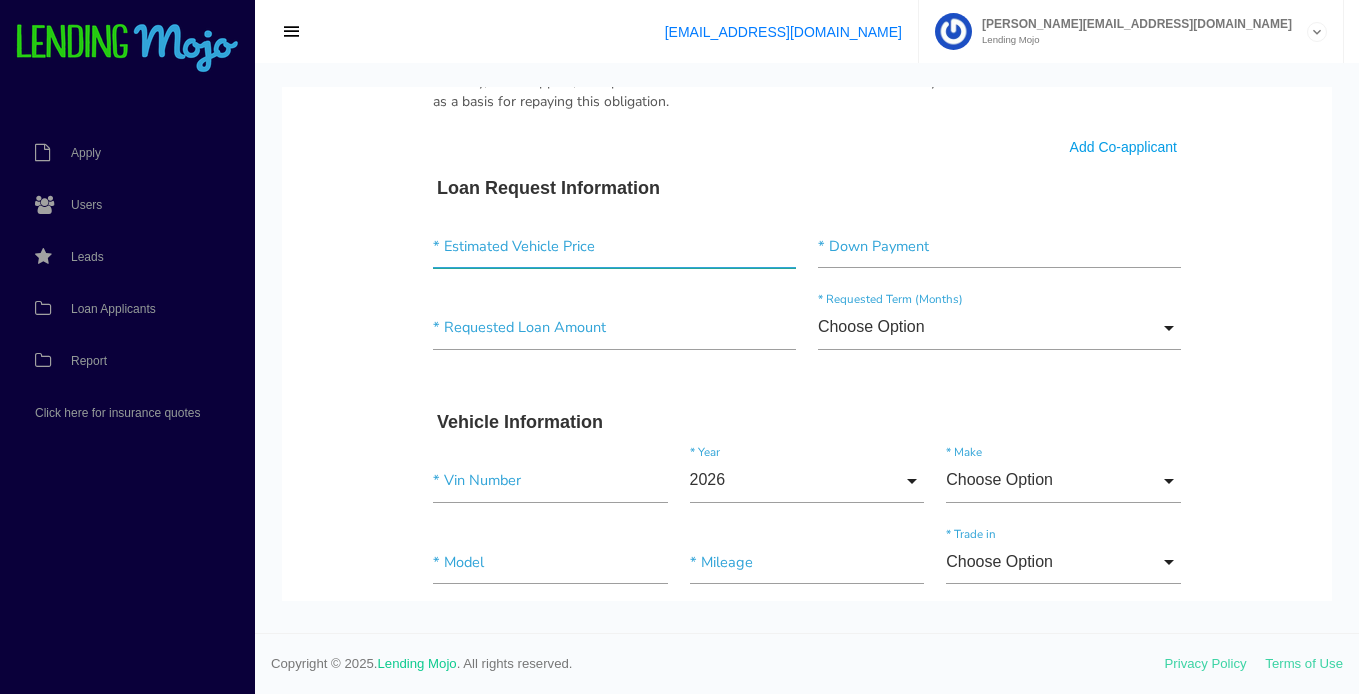 click at bounding box center (614, 246) 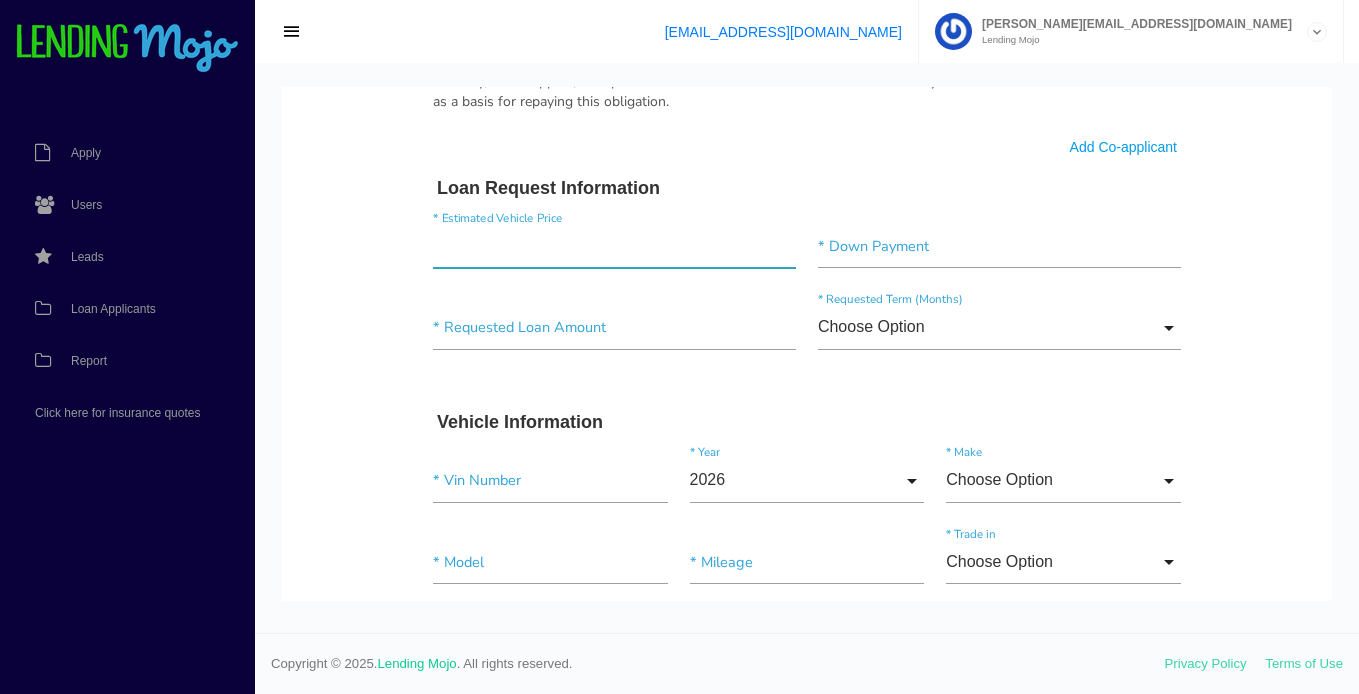 type on "$20,000.00" 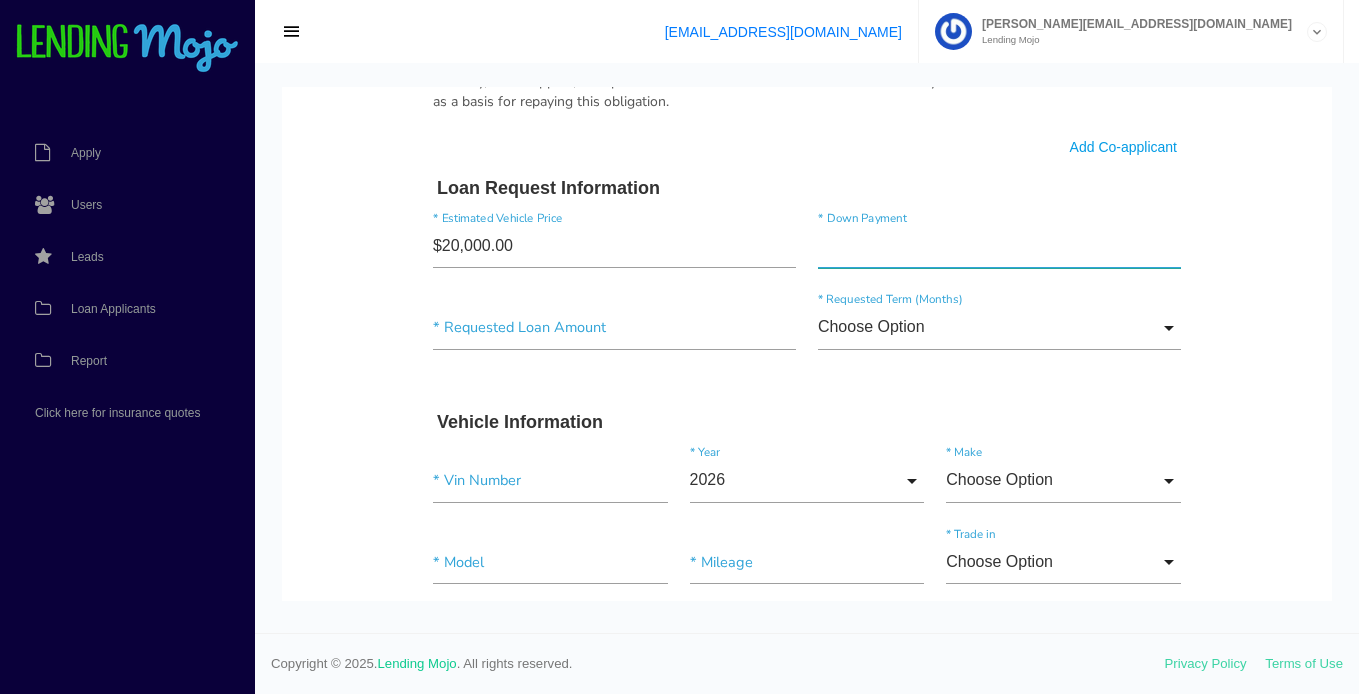 click at bounding box center [999, 246] 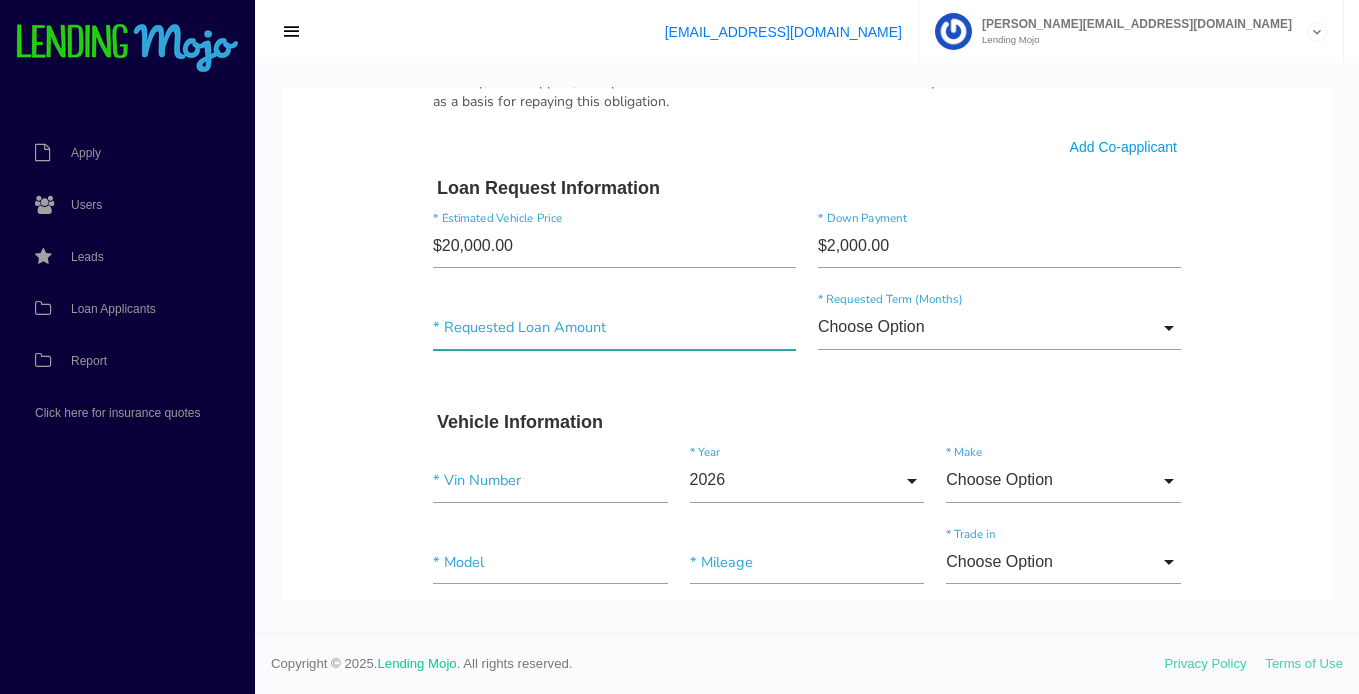 click at bounding box center (614, 327) 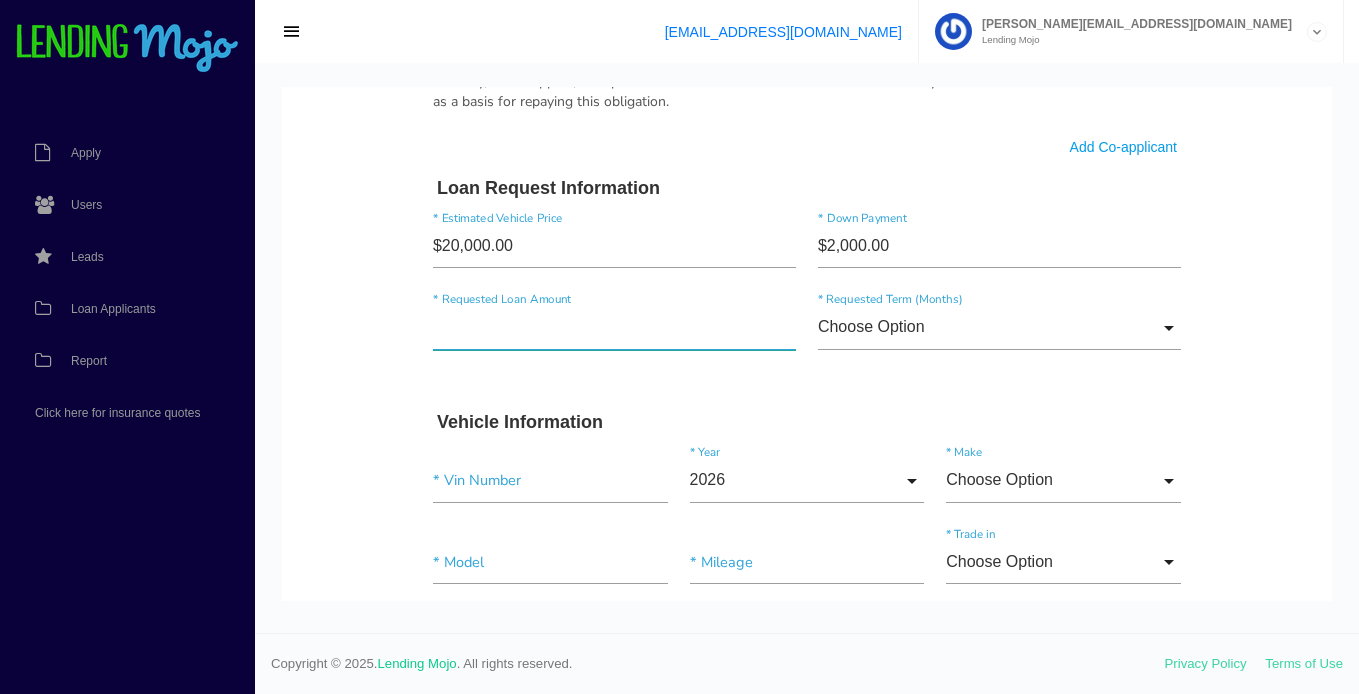 type on "$25,000.00" 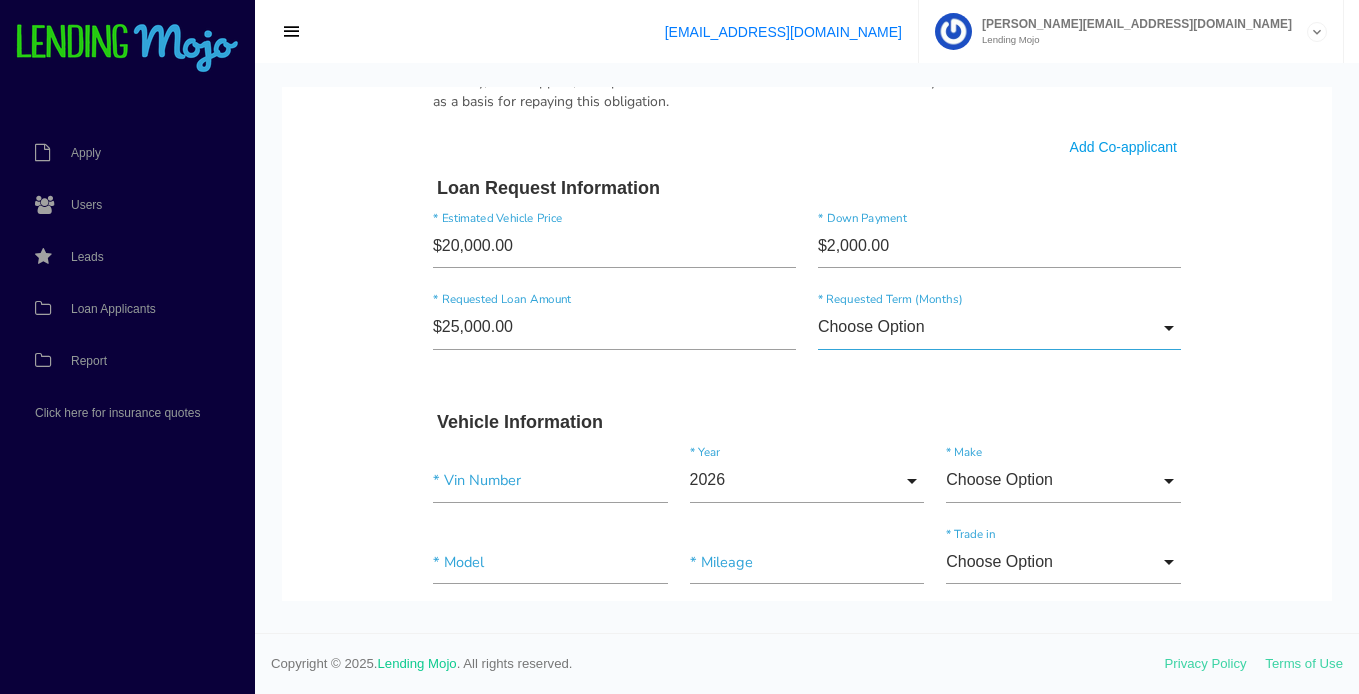 click on "Choose Option" at bounding box center [999, 327] 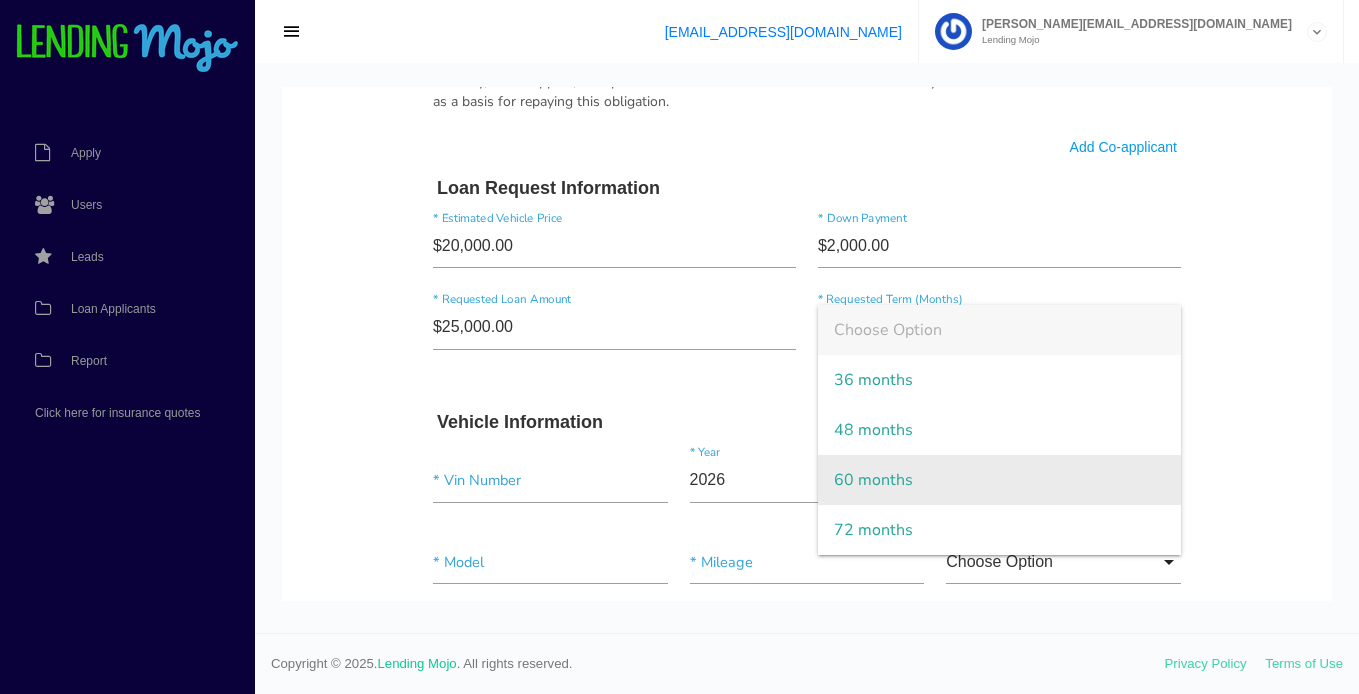 click on "60 months" at bounding box center (999, 480) 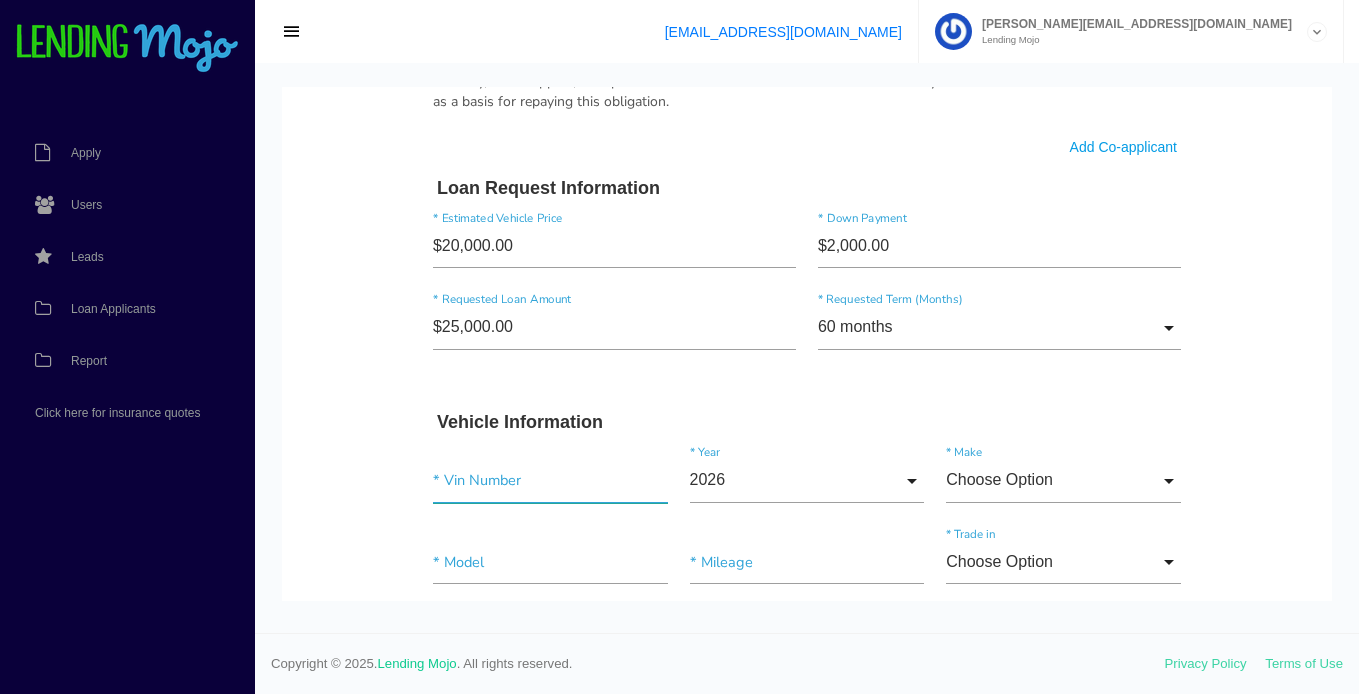 click at bounding box center [550, 480] 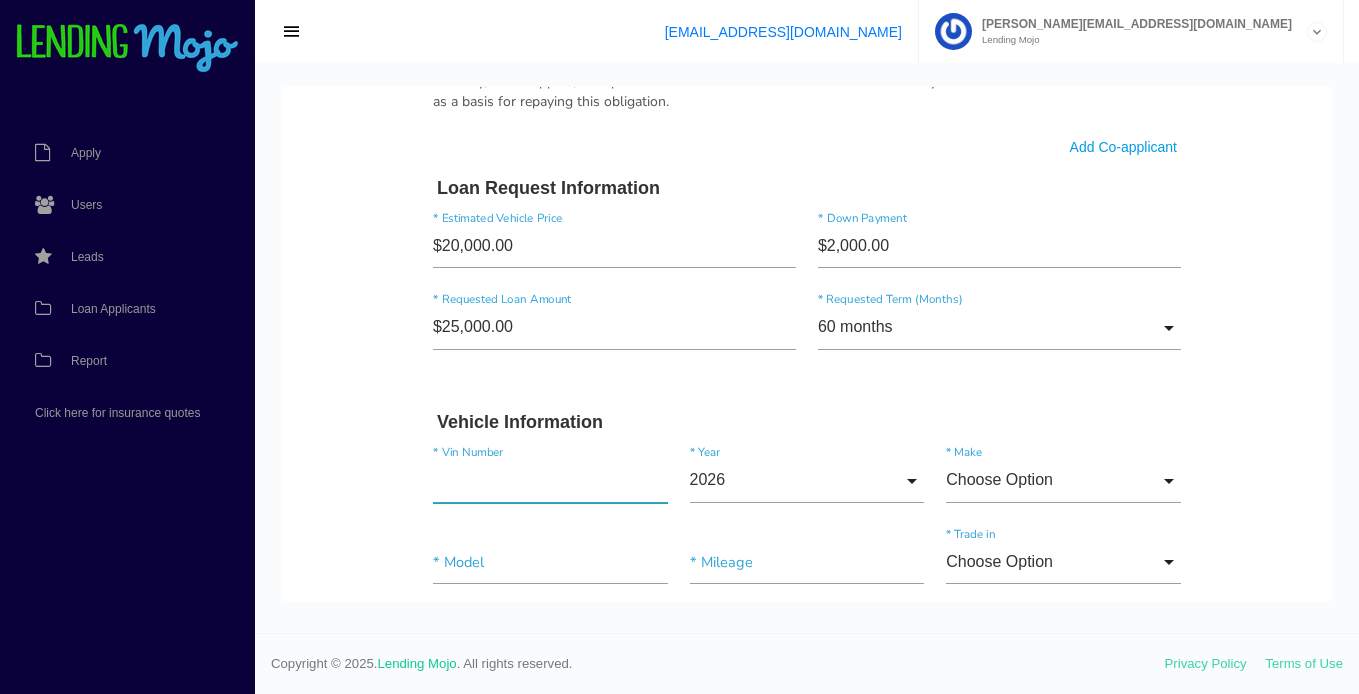 paste on "WMWMF9C51ATF97879" 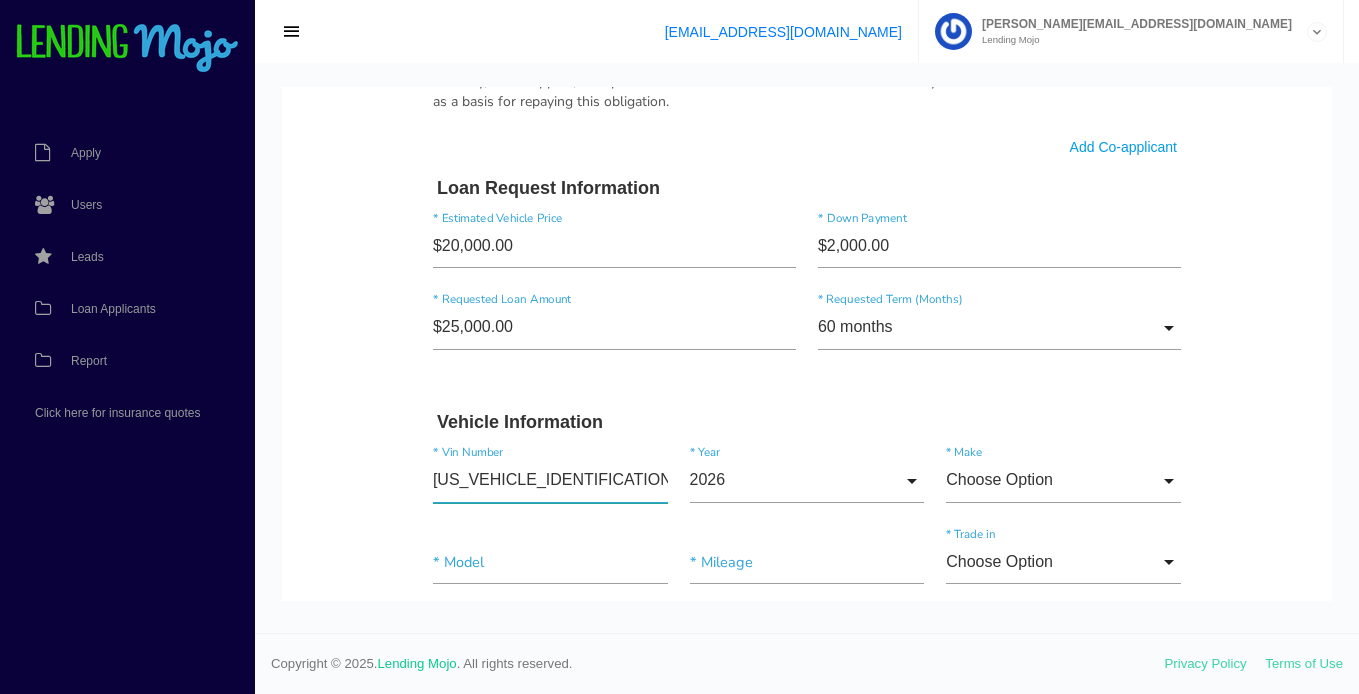 type on "WMWMF9C51ATF97879" 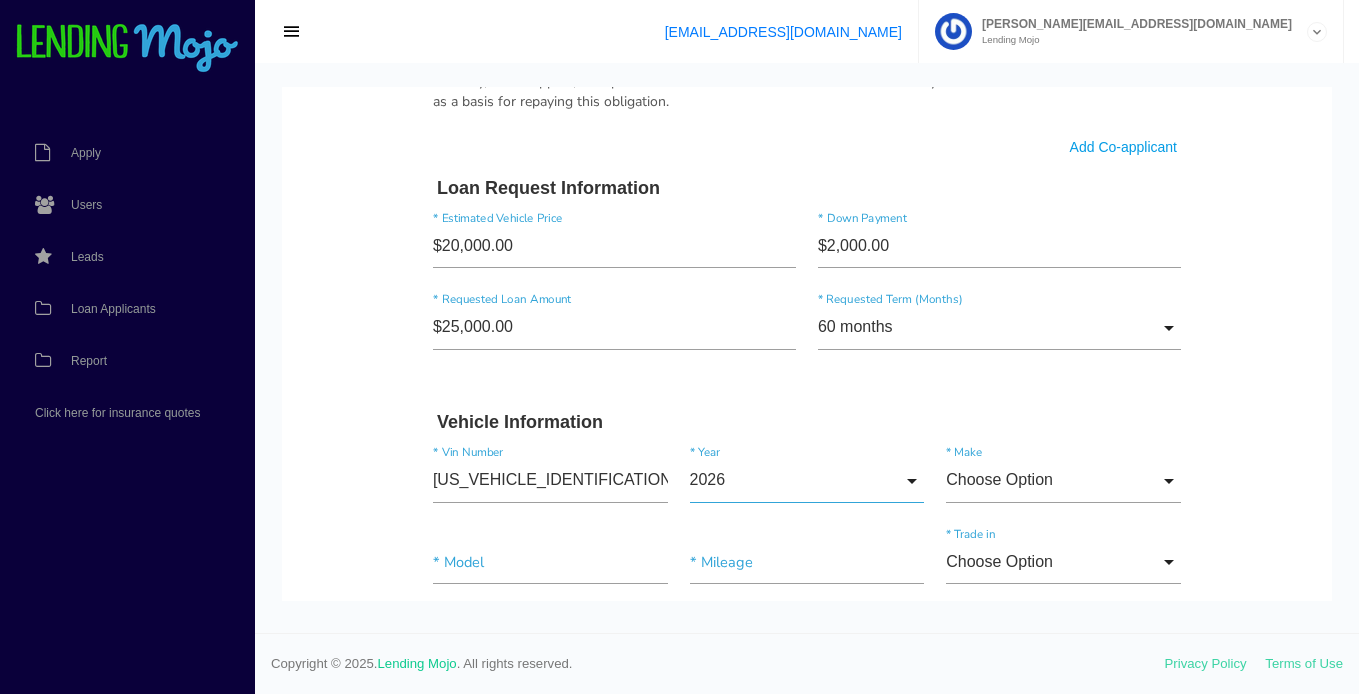 click on "2026" at bounding box center (807, 480) 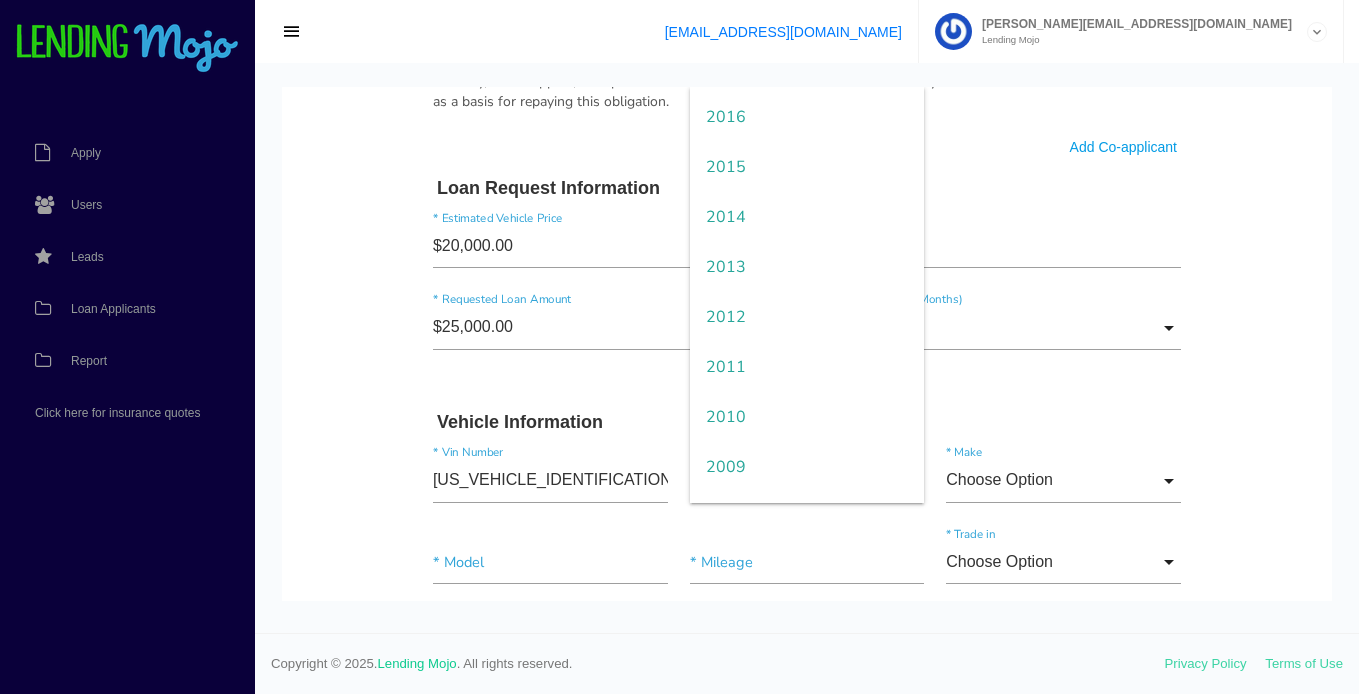 scroll, scrollTop: 506, scrollLeft: 0, axis: vertical 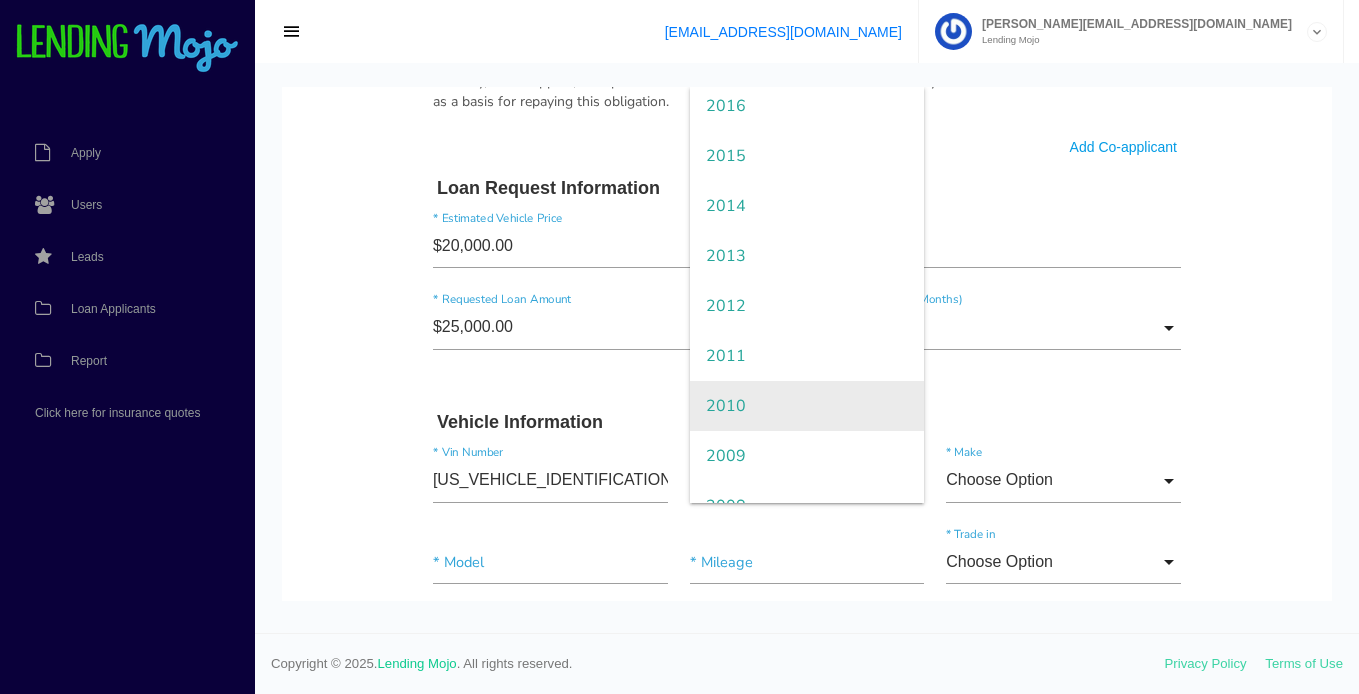 click on "2010" at bounding box center [807, 406] 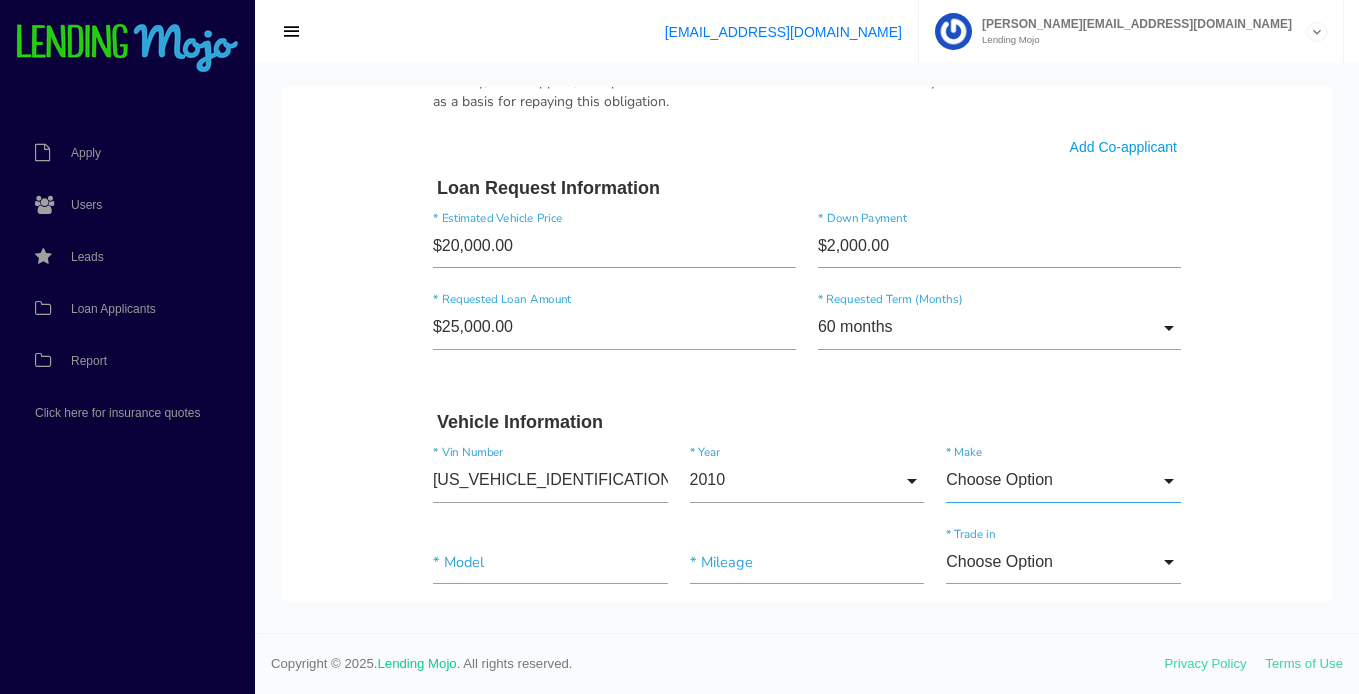 click on "Choose Option" at bounding box center (1063, 480) 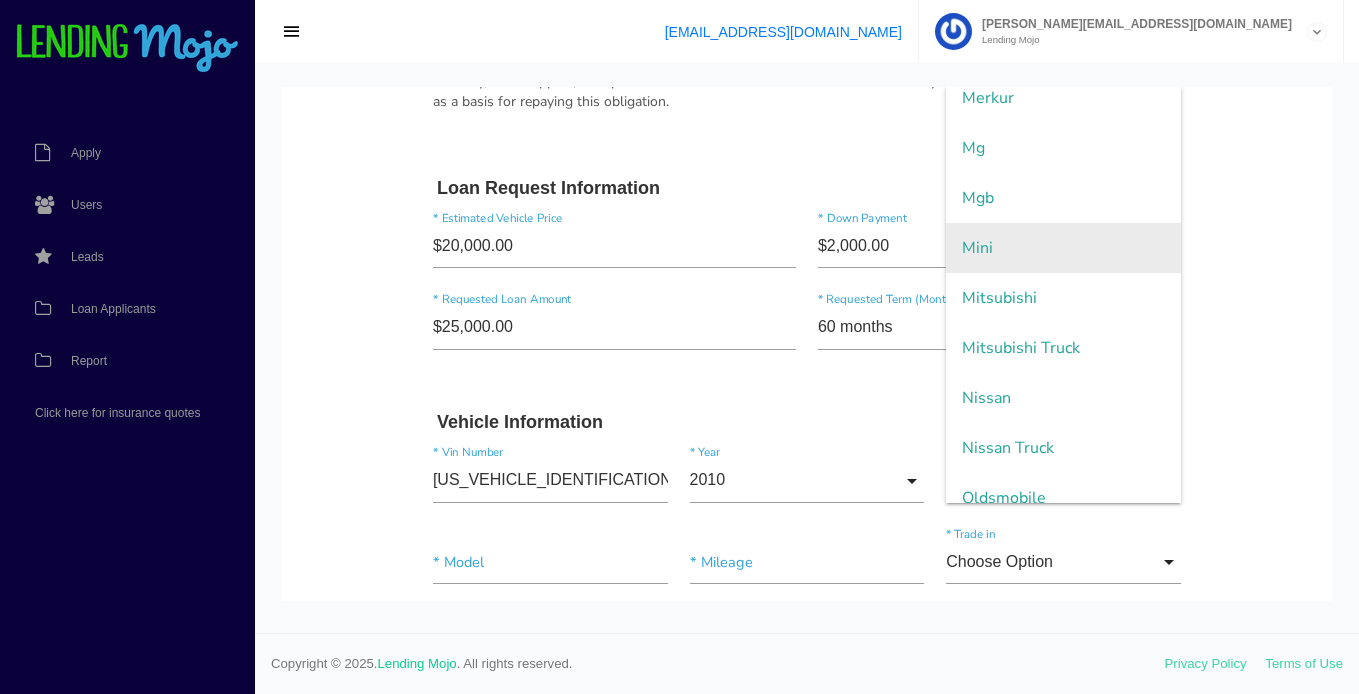 scroll, scrollTop: 3169, scrollLeft: 0, axis: vertical 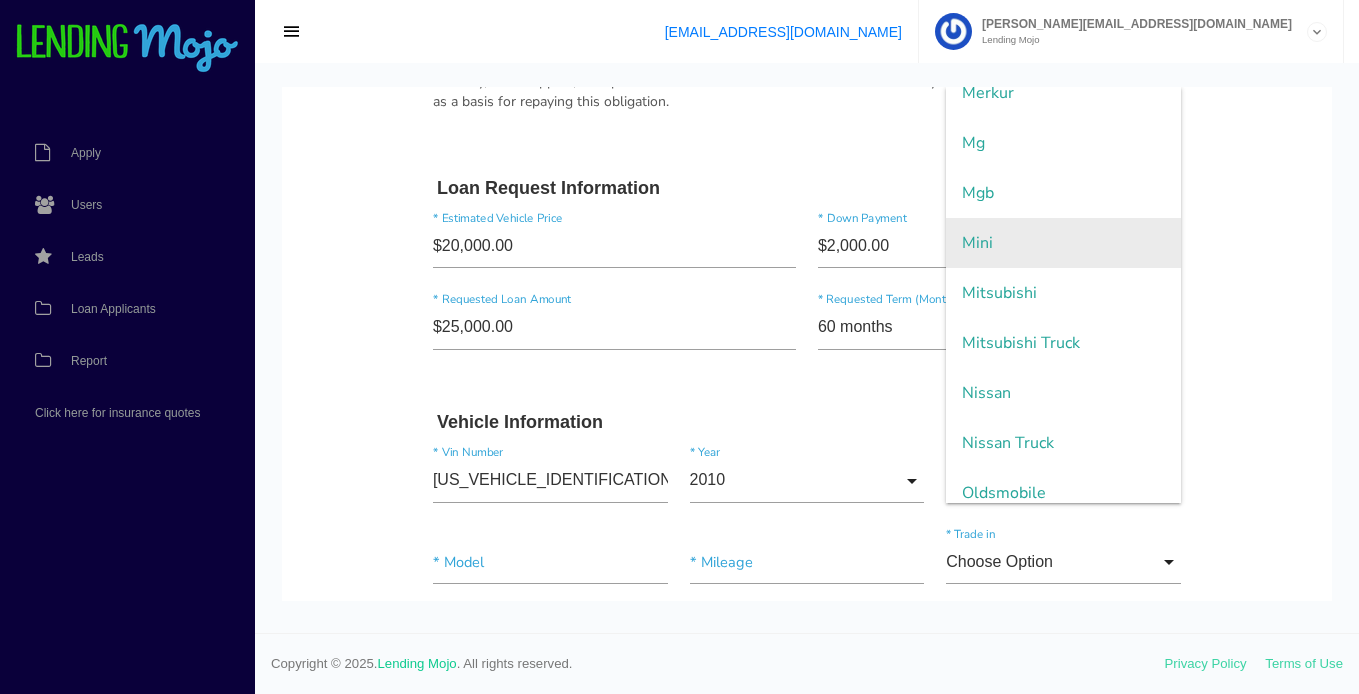 click on "Mini" at bounding box center (1063, 243) 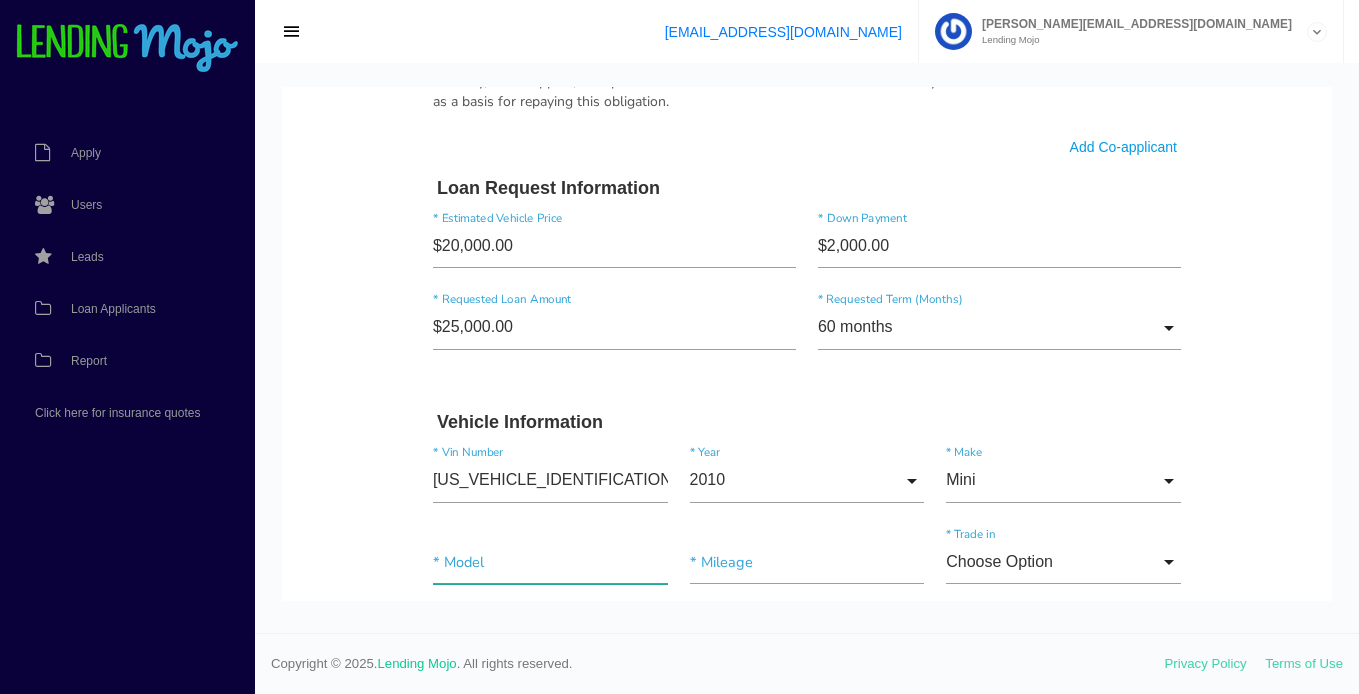 click at bounding box center (550, 562) 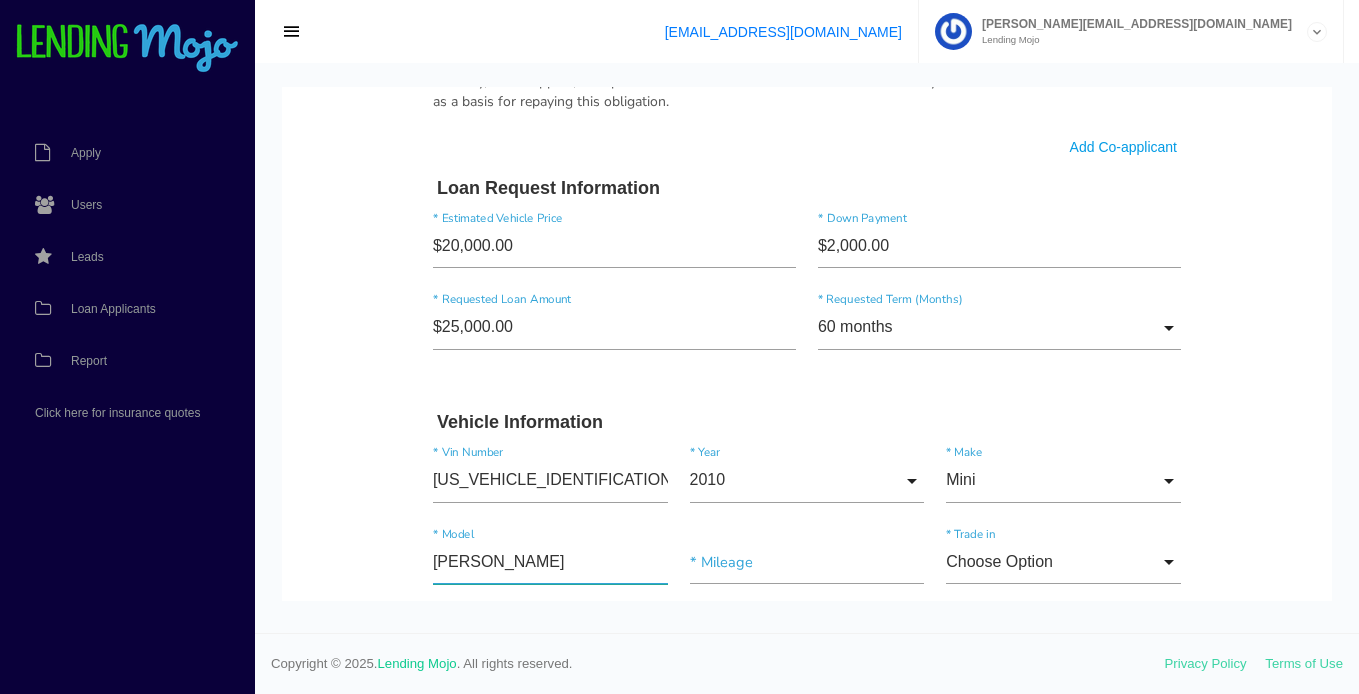 type on "cooper" 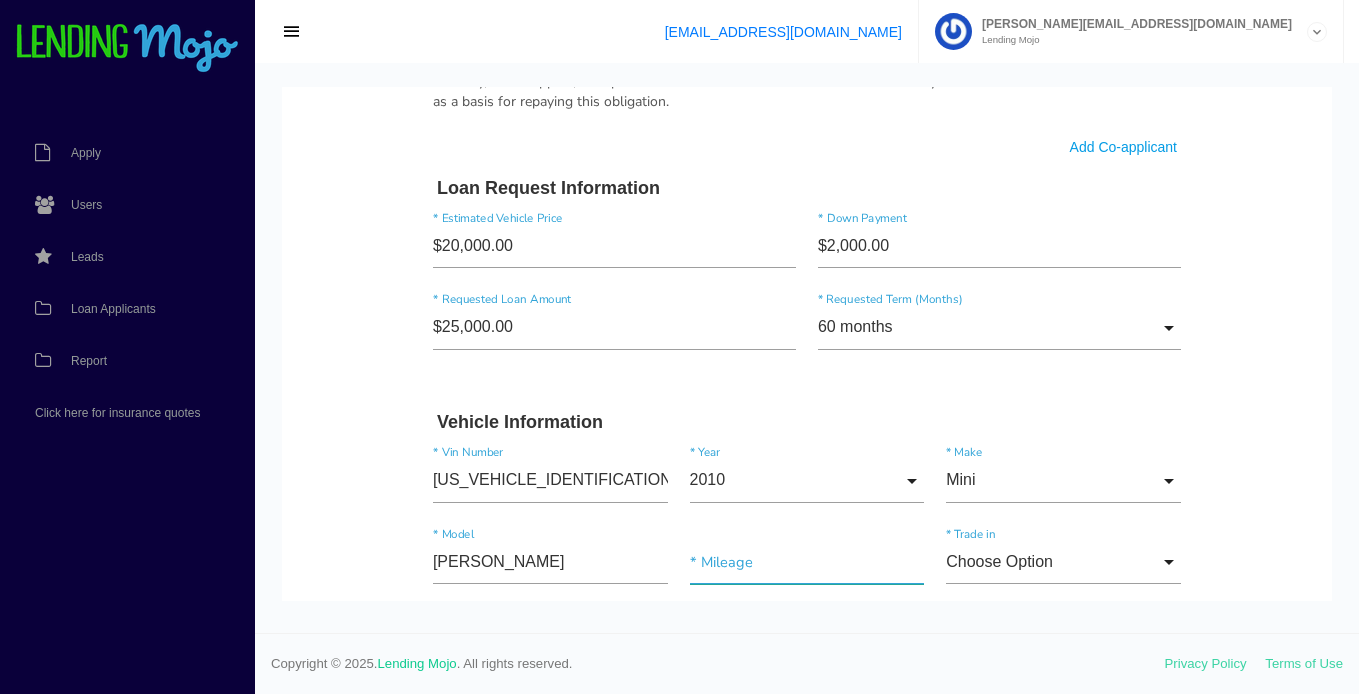 click at bounding box center (807, 562) 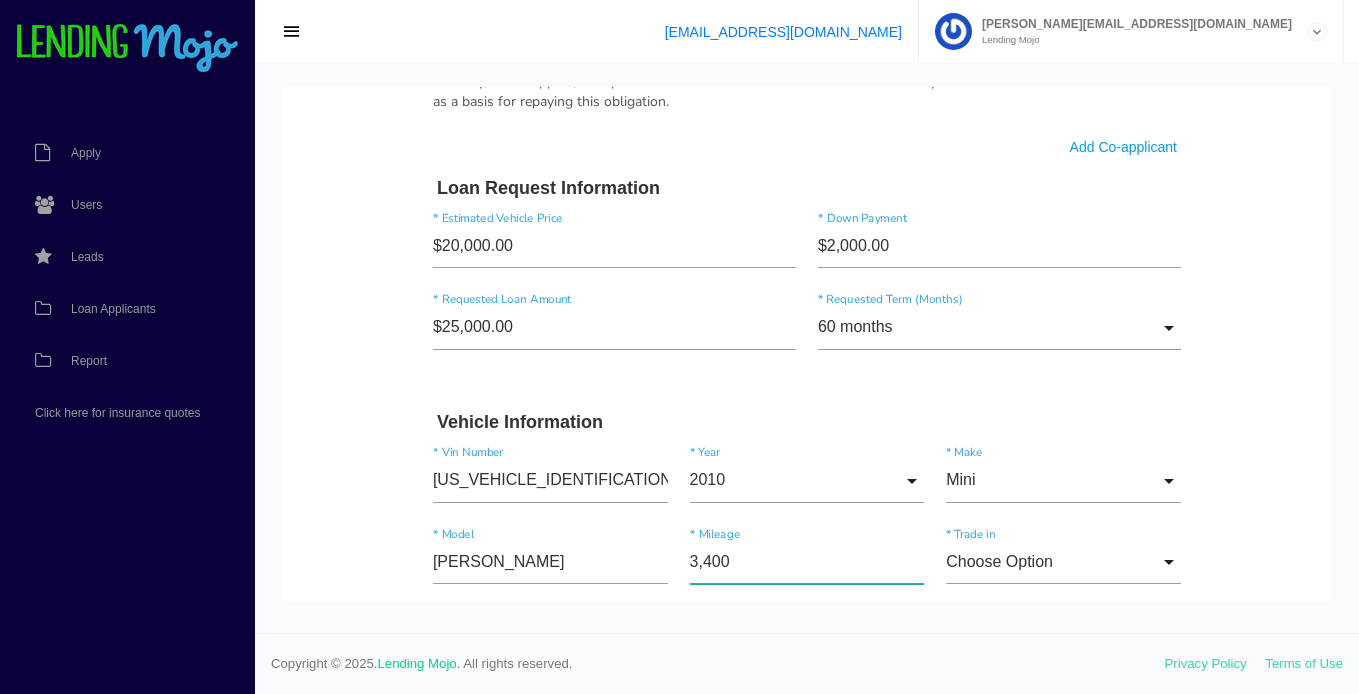 type on "34,000" 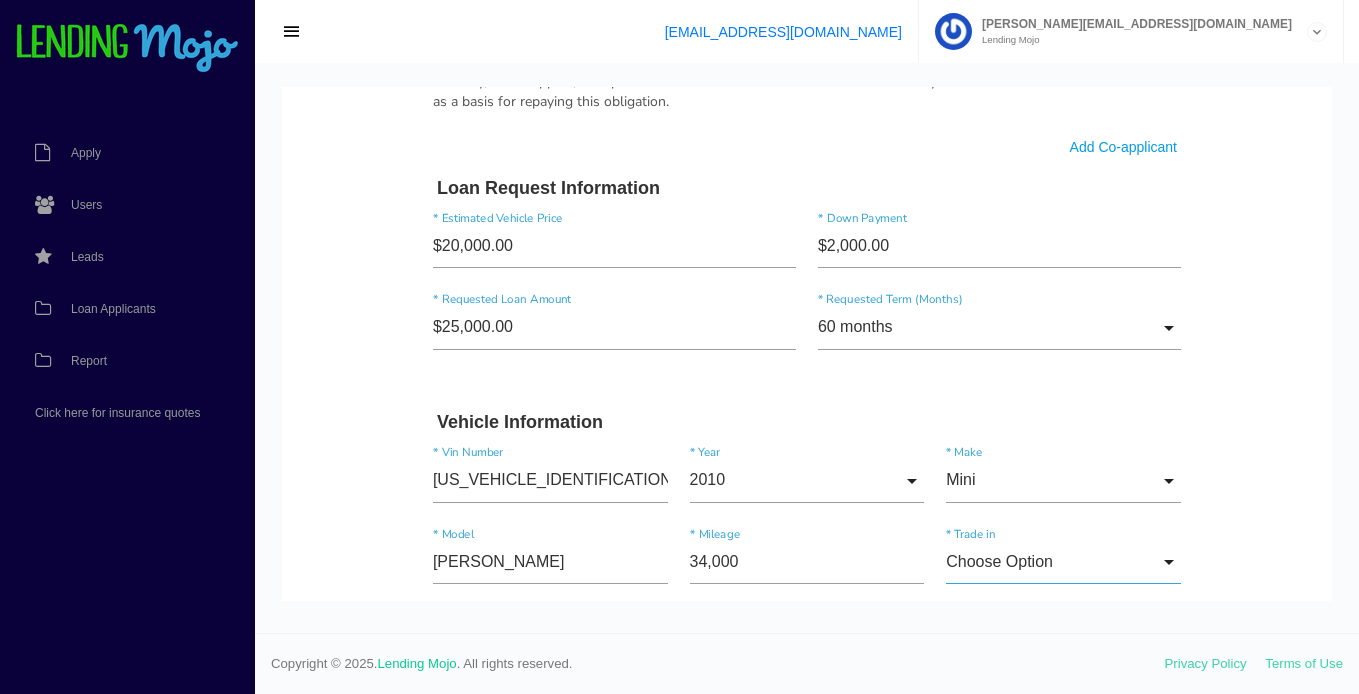 click on "Choose Option" at bounding box center [1063, 562] 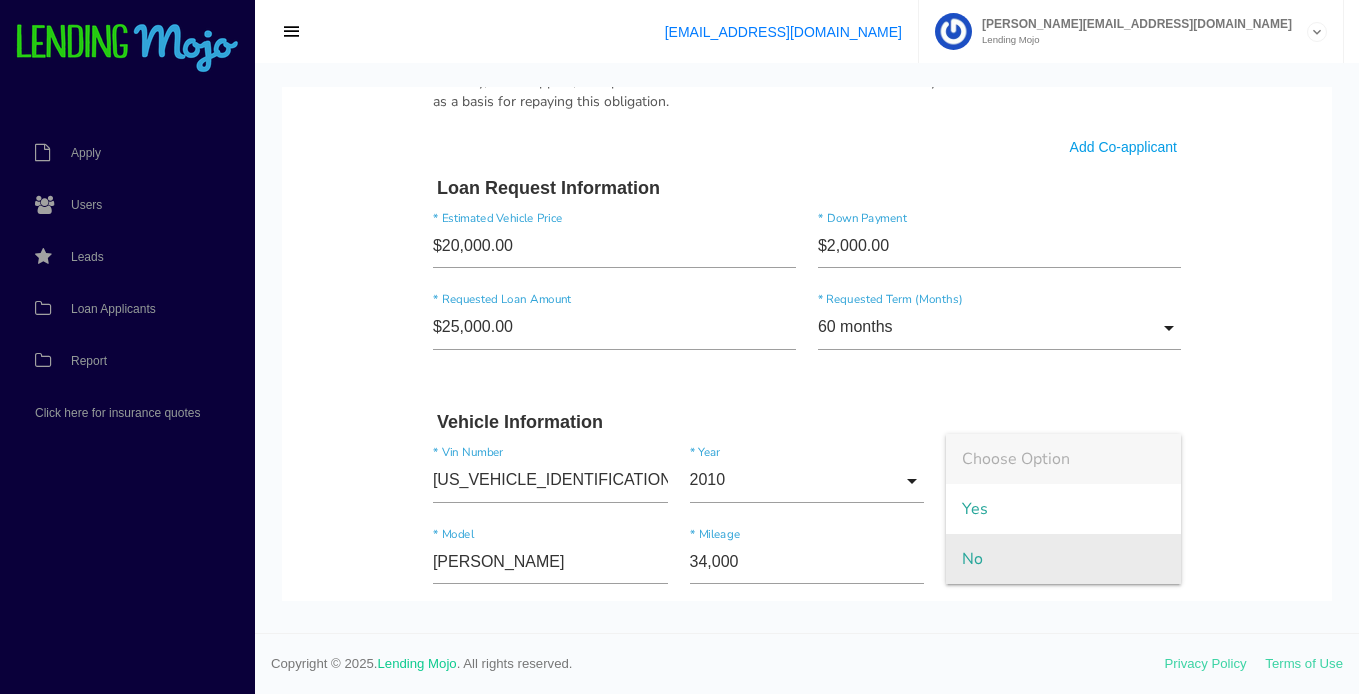 click on "No" at bounding box center (1063, 559) 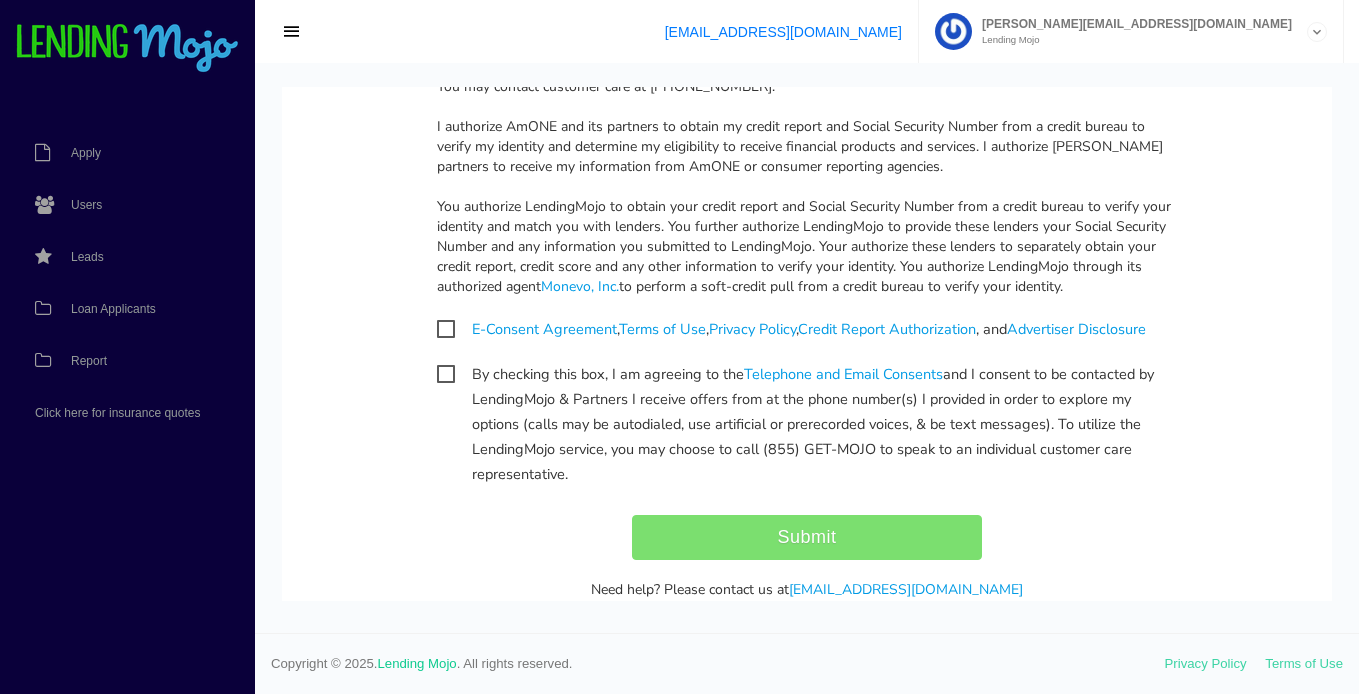 scroll, scrollTop: 2010, scrollLeft: 0, axis: vertical 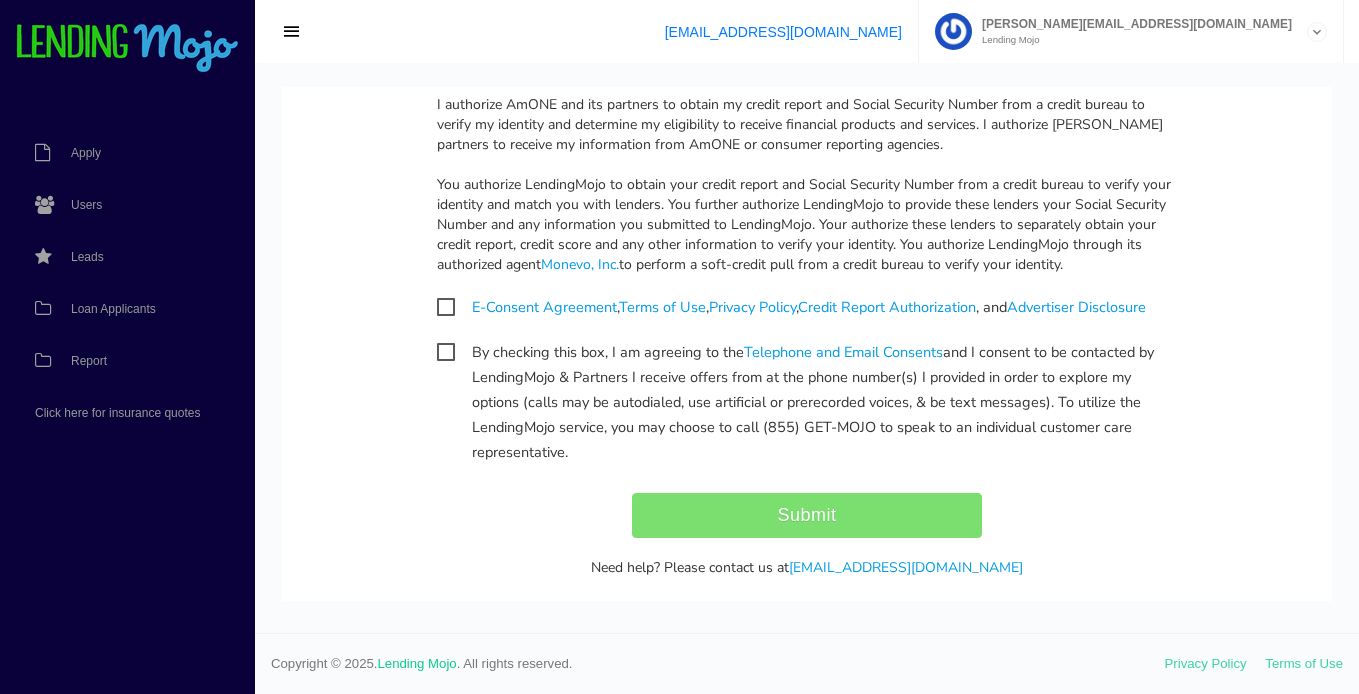 click on "E-Consent Agreement ,
Terms of Use ,
Privacy Policy ,
Credit Report Authorization ,
and  Advertiser Disclosure" at bounding box center (791, 307) 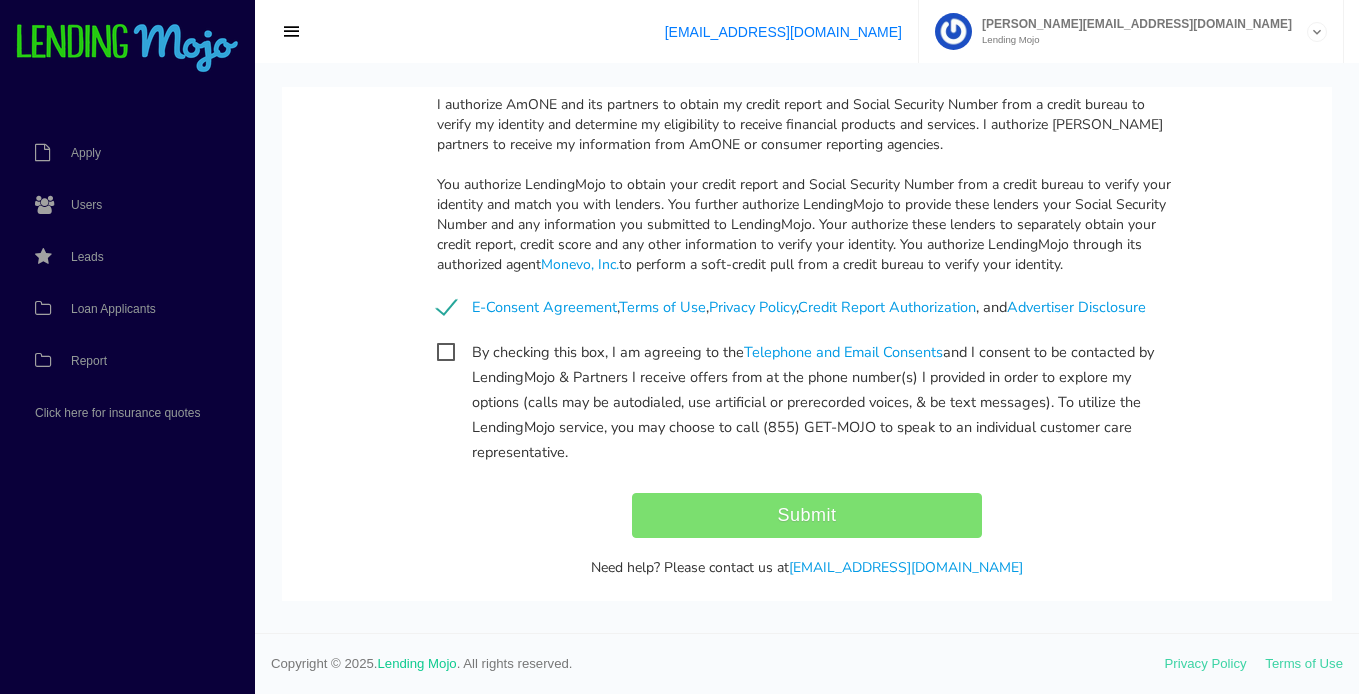 click on "By checking this box, I am agreeing to the
Telephone and Email Consents  and I consent to be contacted by LendingMojo & Partners I receive offers from at the phone number(s) I provided in order to explore my options (calls may be autodialed, use artificial or prerecorded voices, & be text messages). To utilize the LendingMojo service, you may choose to call (855) GET-MOJO to speak to an individual customer care representative." at bounding box center (807, 352) 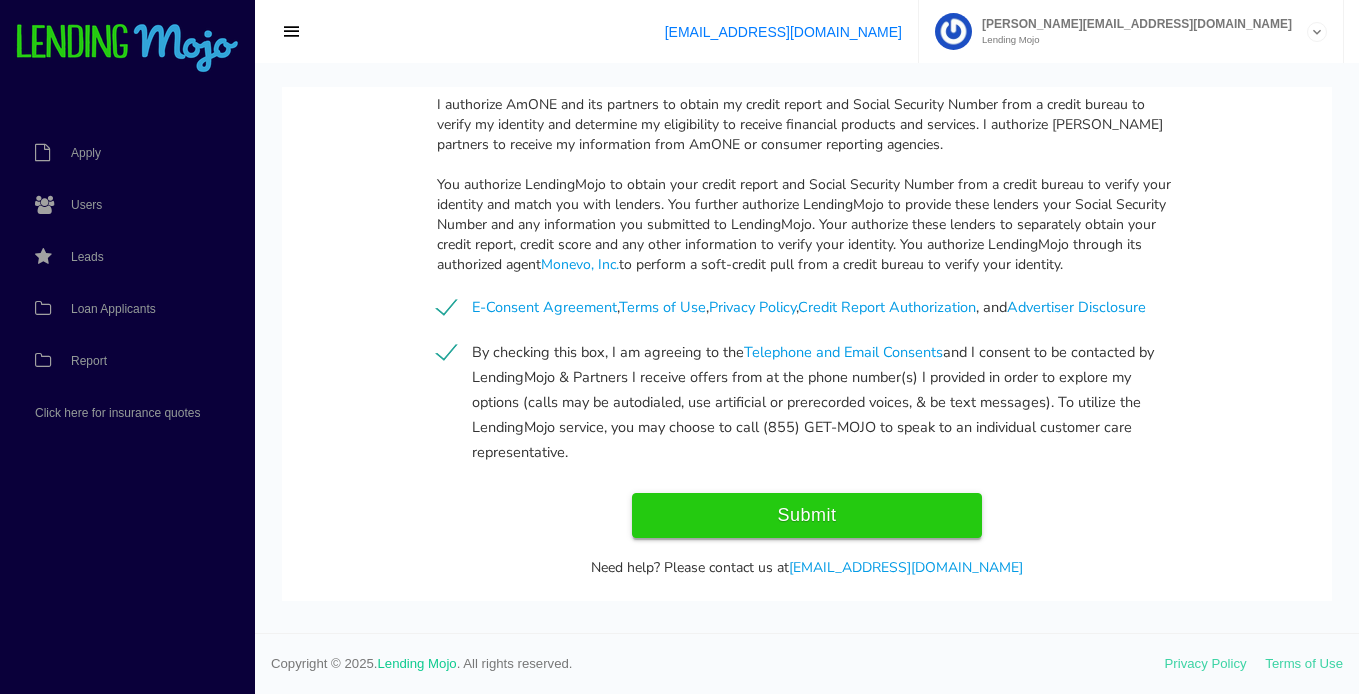 click on "Submit" at bounding box center (807, 515) 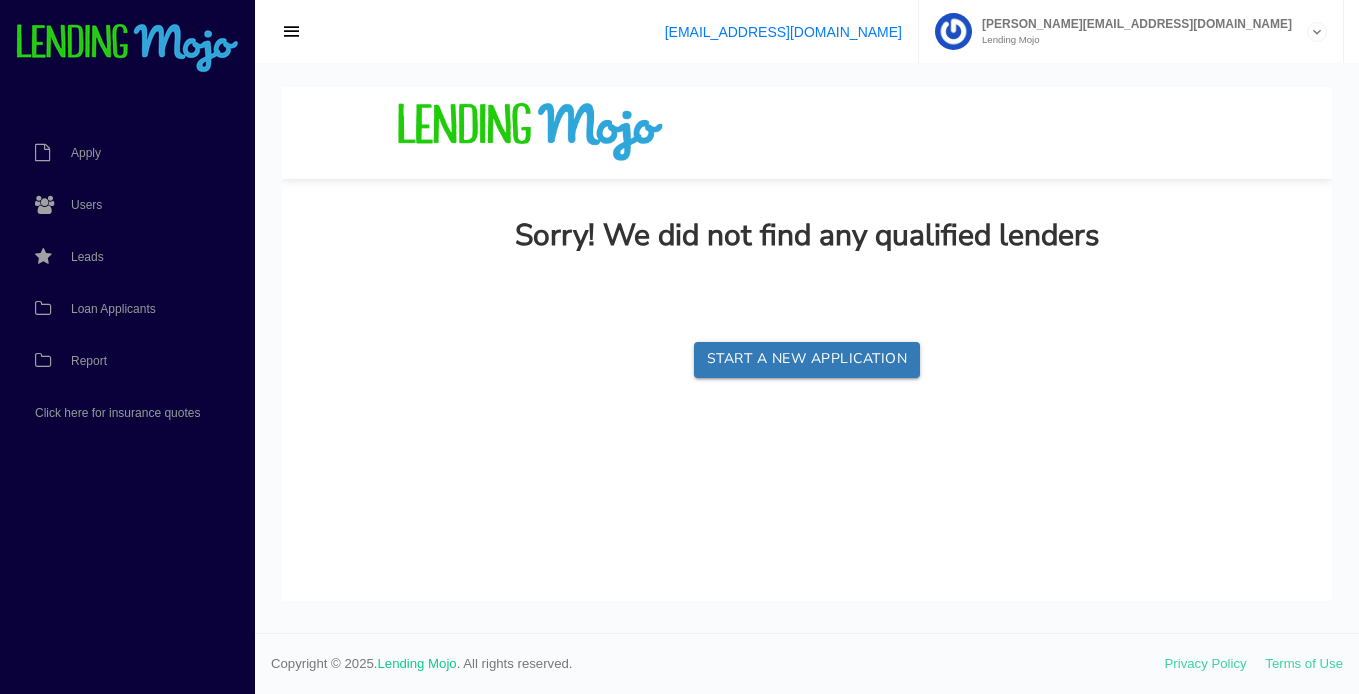 scroll, scrollTop: 0, scrollLeft: 0, axis: both 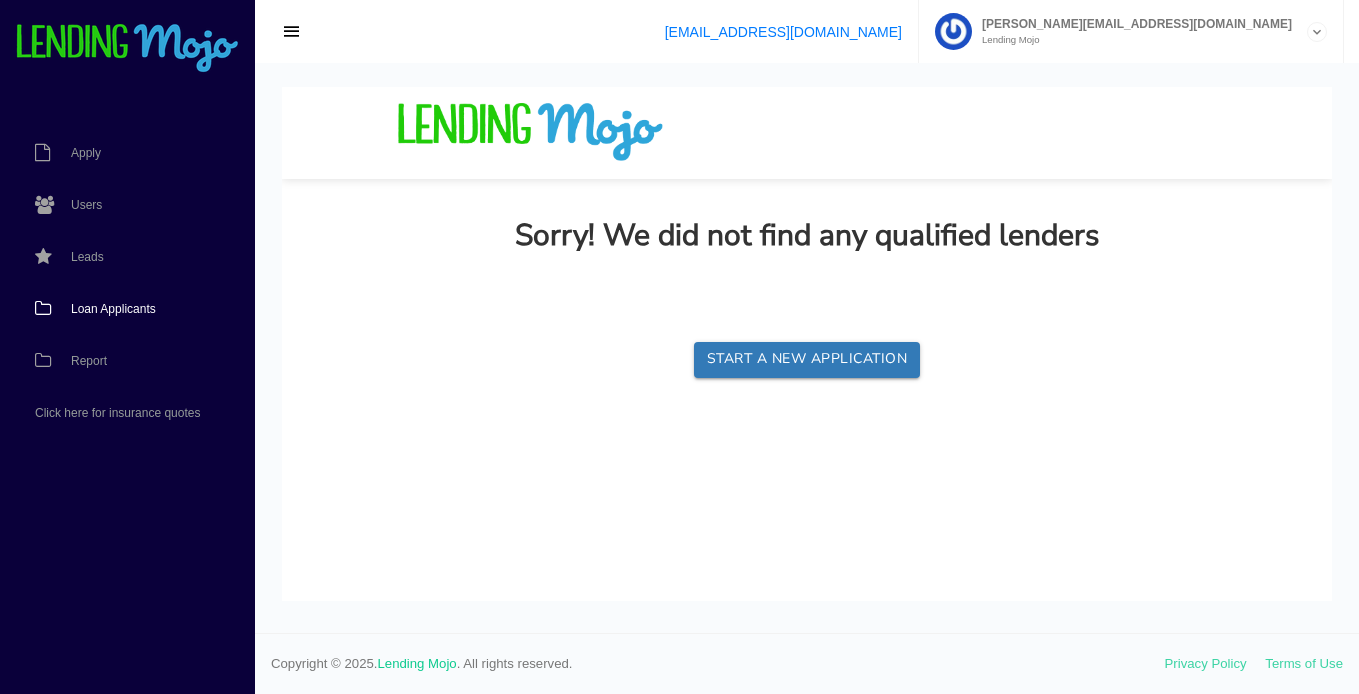 click on "Loan Applicants" at bounding box center (113, 309) 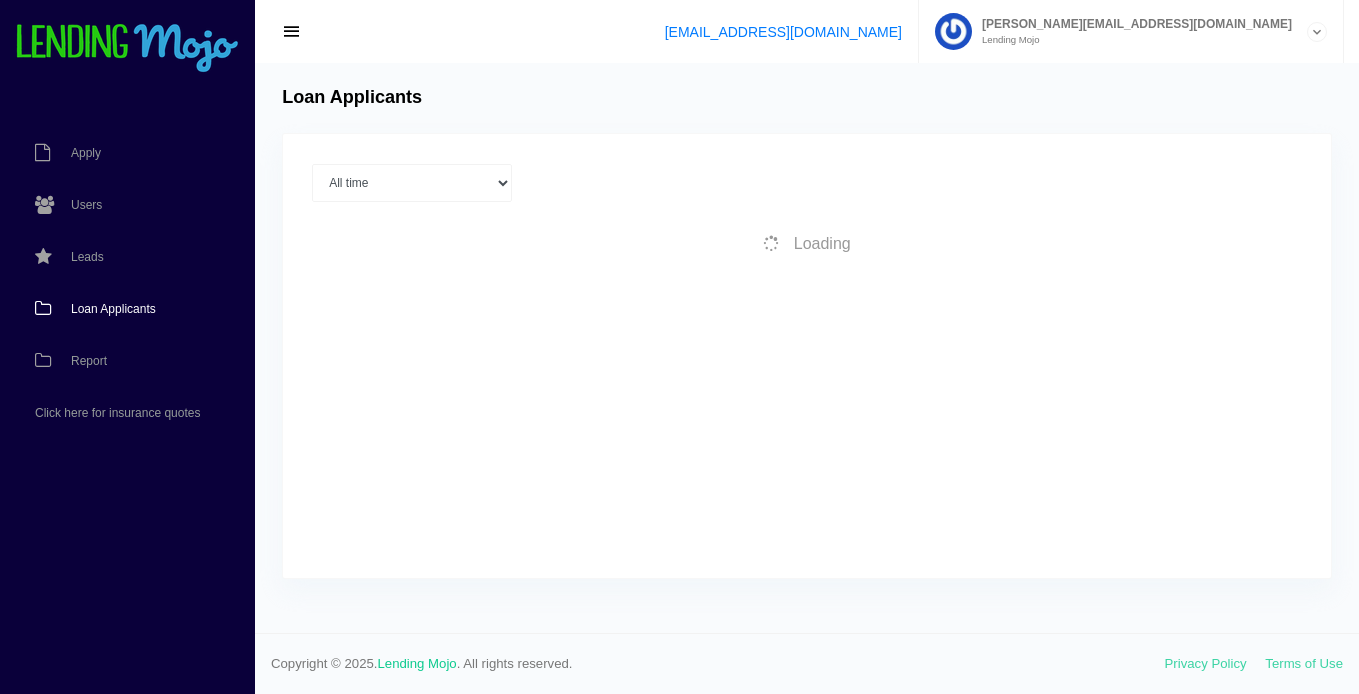scroll, scrollTop: 0, scrollLeft: 0, axis: both 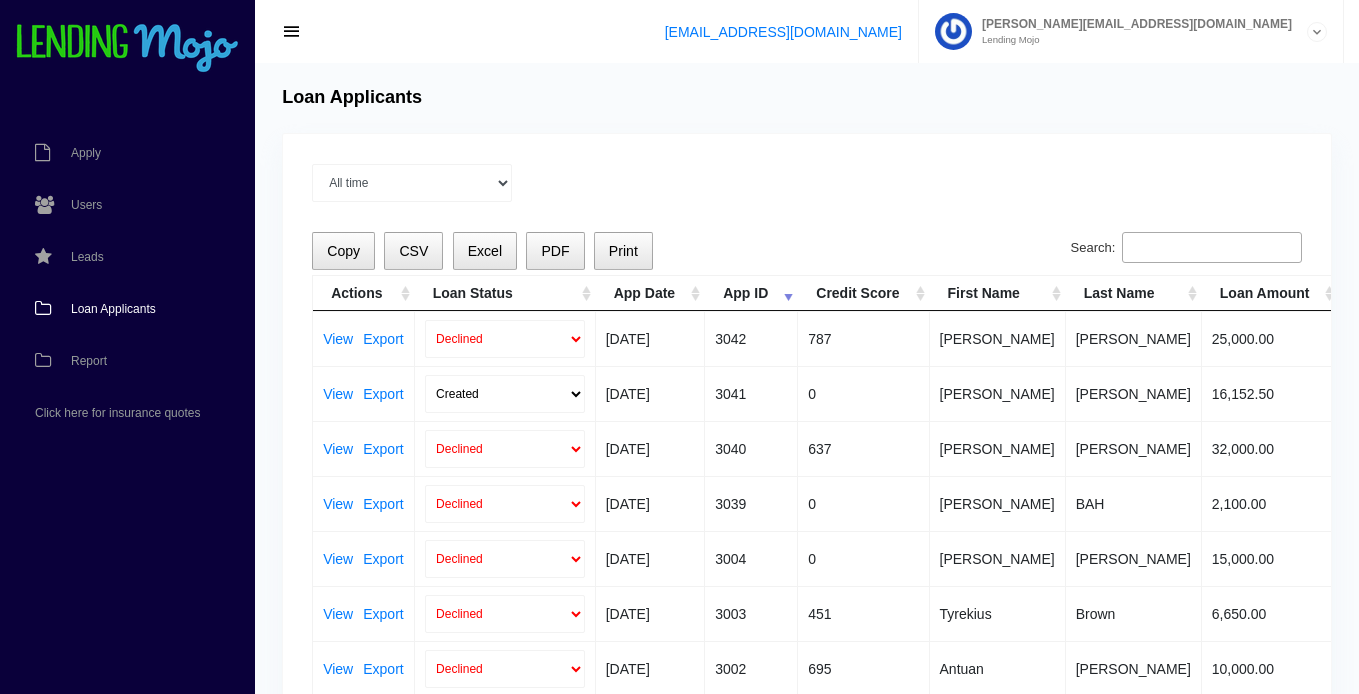 click on "Loan Applicants" at bounding box center [113, 309] 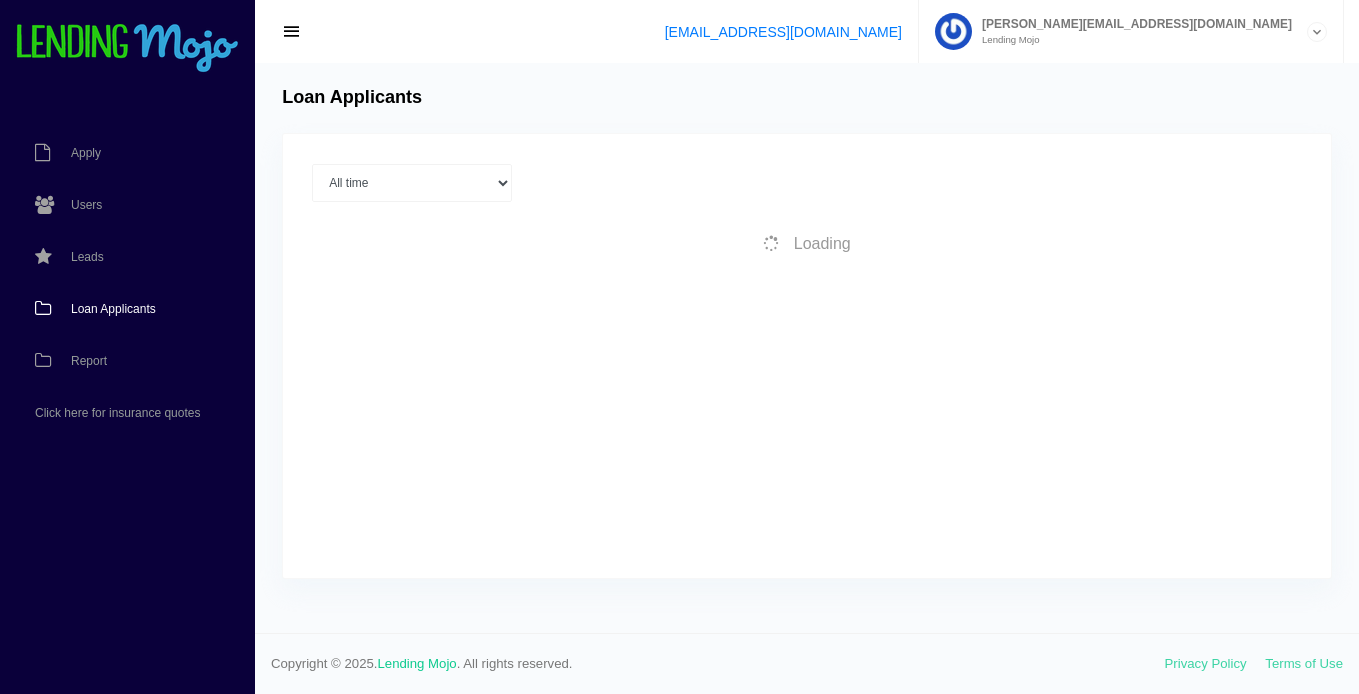 scroll, scrollTop: 0, scrollLeft: 0, axis: both 